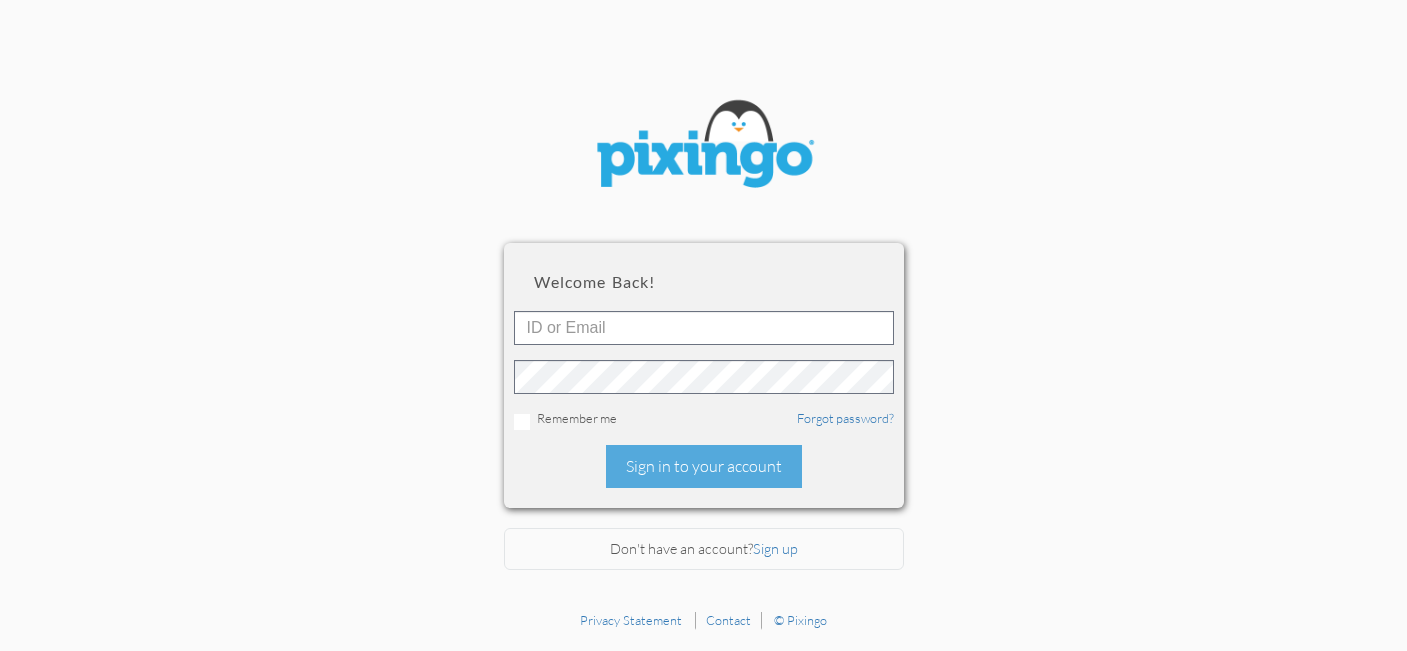 scroll, scrollTop: 0, scrollLeft: 0, axis: both 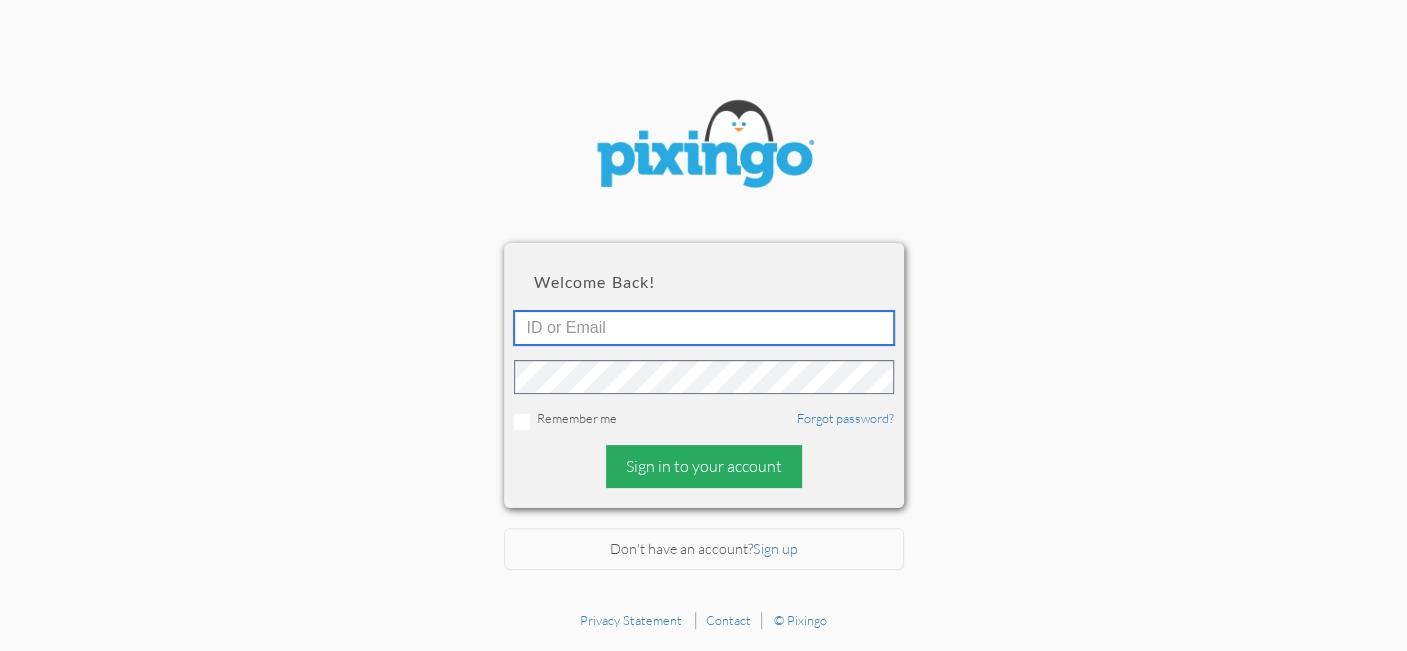 type on "support@example.com" 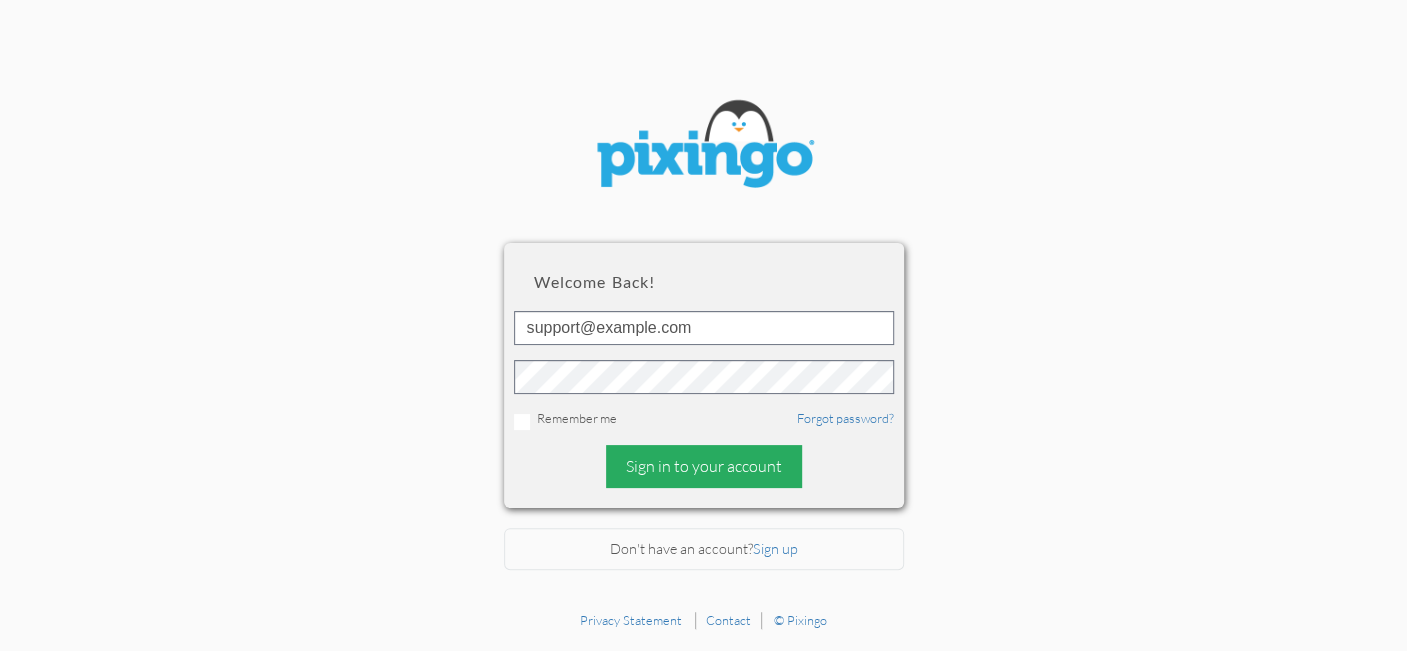 click on "Sign in to your account" at bounding box center [704, 466] 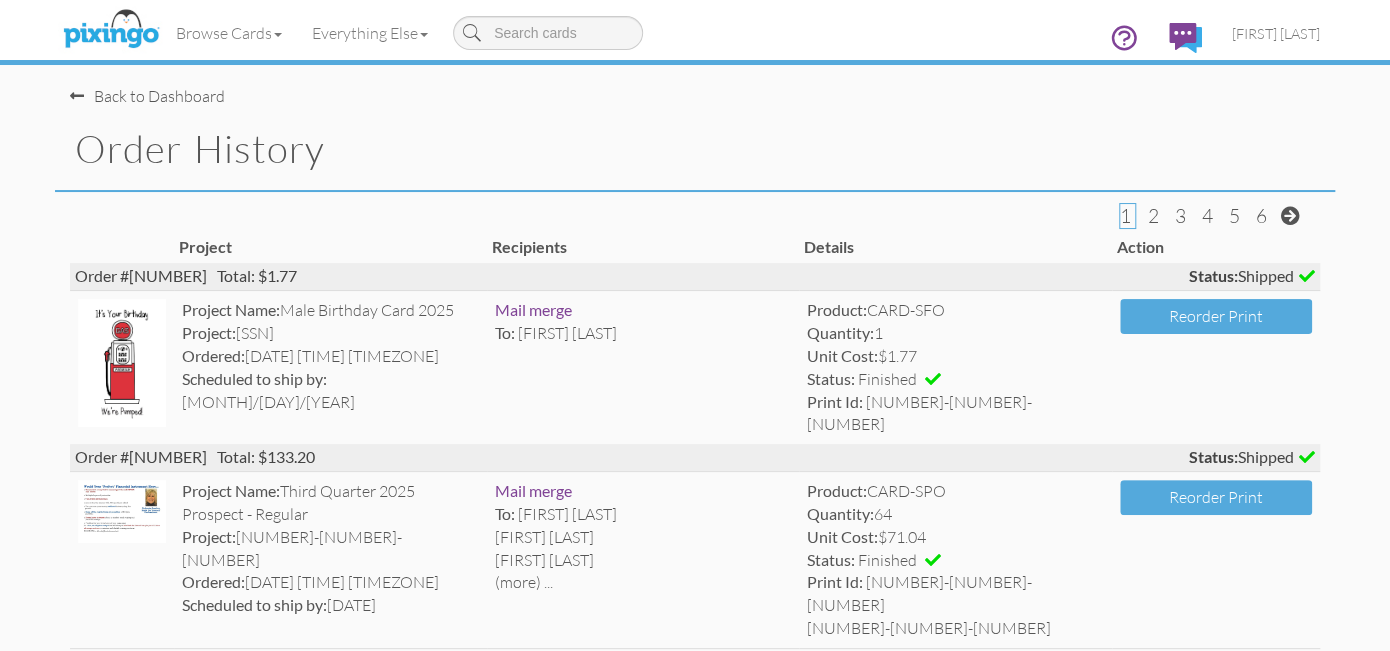 click on "Back to Dashboard" at bounding box center [147, 96] 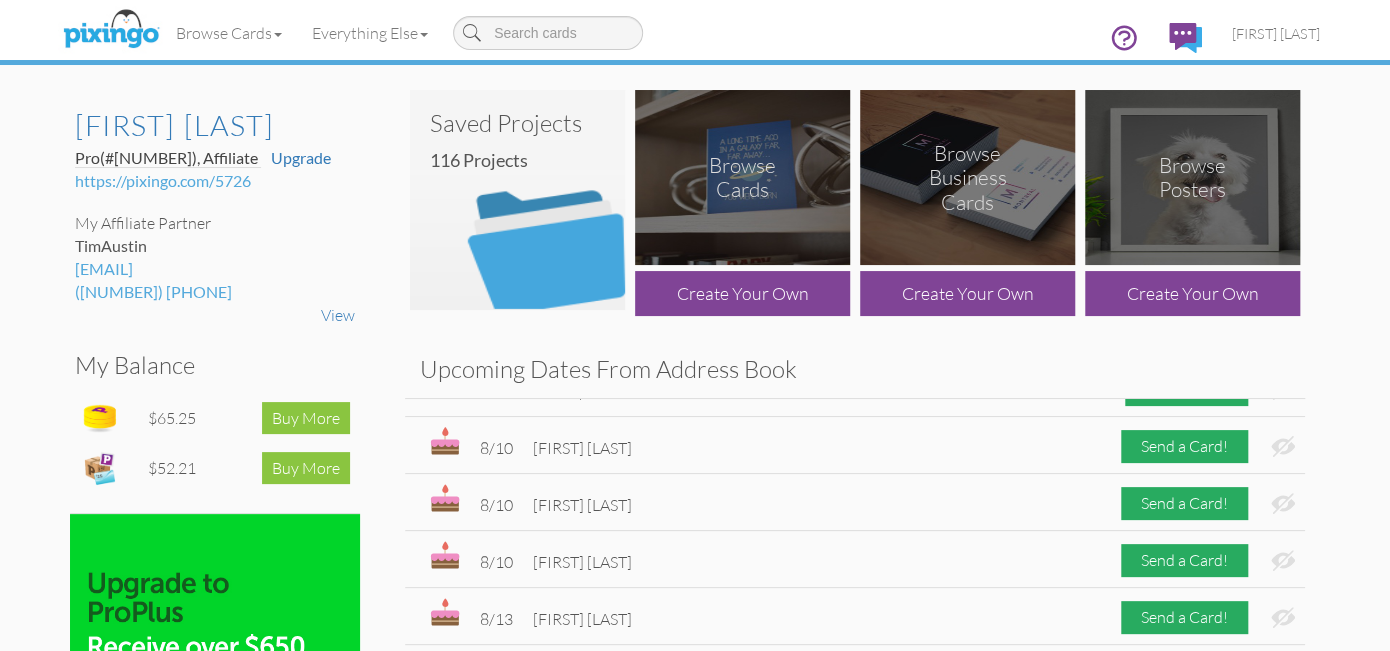 scroll, scrollTop: 437, scrollLeft: 0, axis: vertical 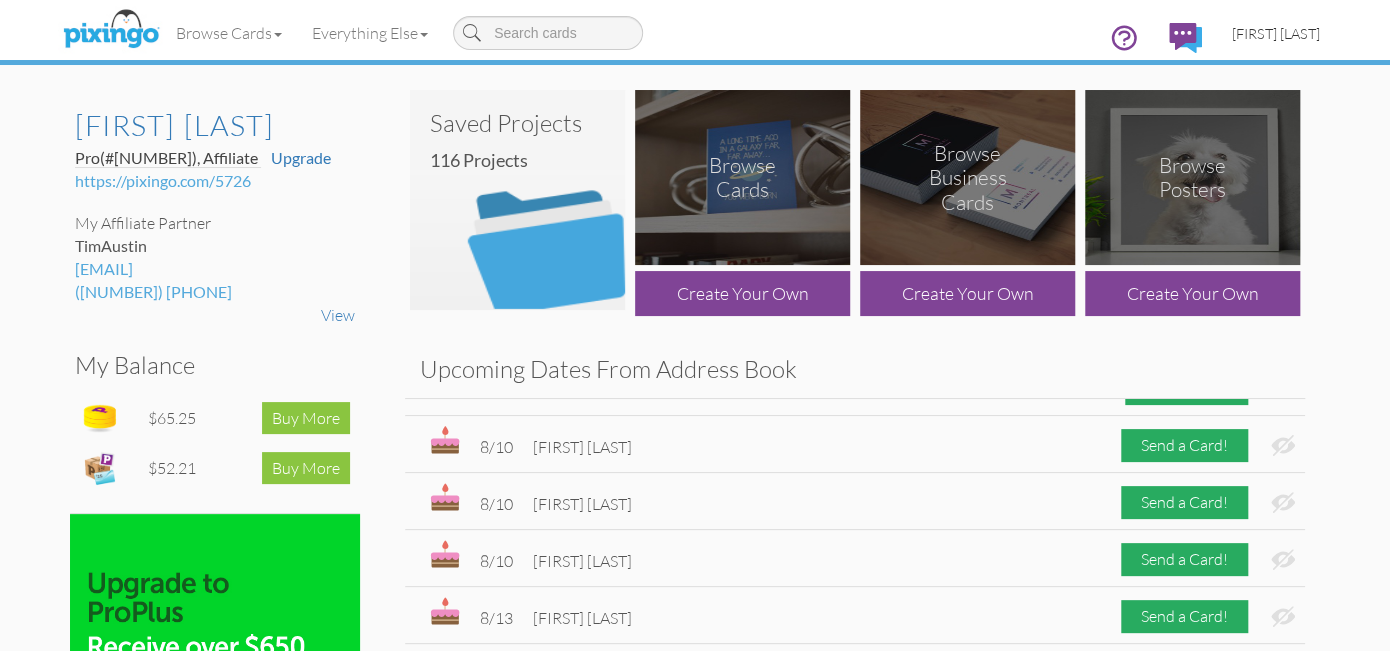 click on "[FIRST] [LAST]" at bounding box center (1276, 33) 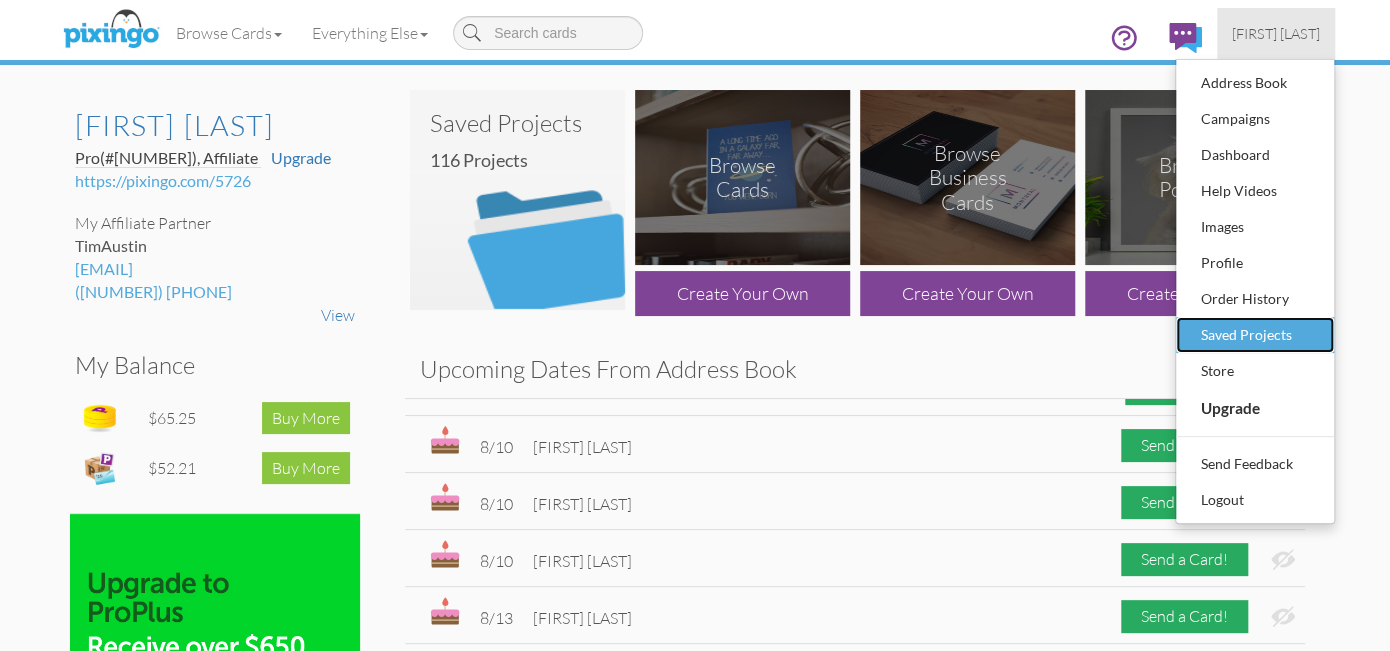click on "Saved Projects" at bounding box center [1255, 335] 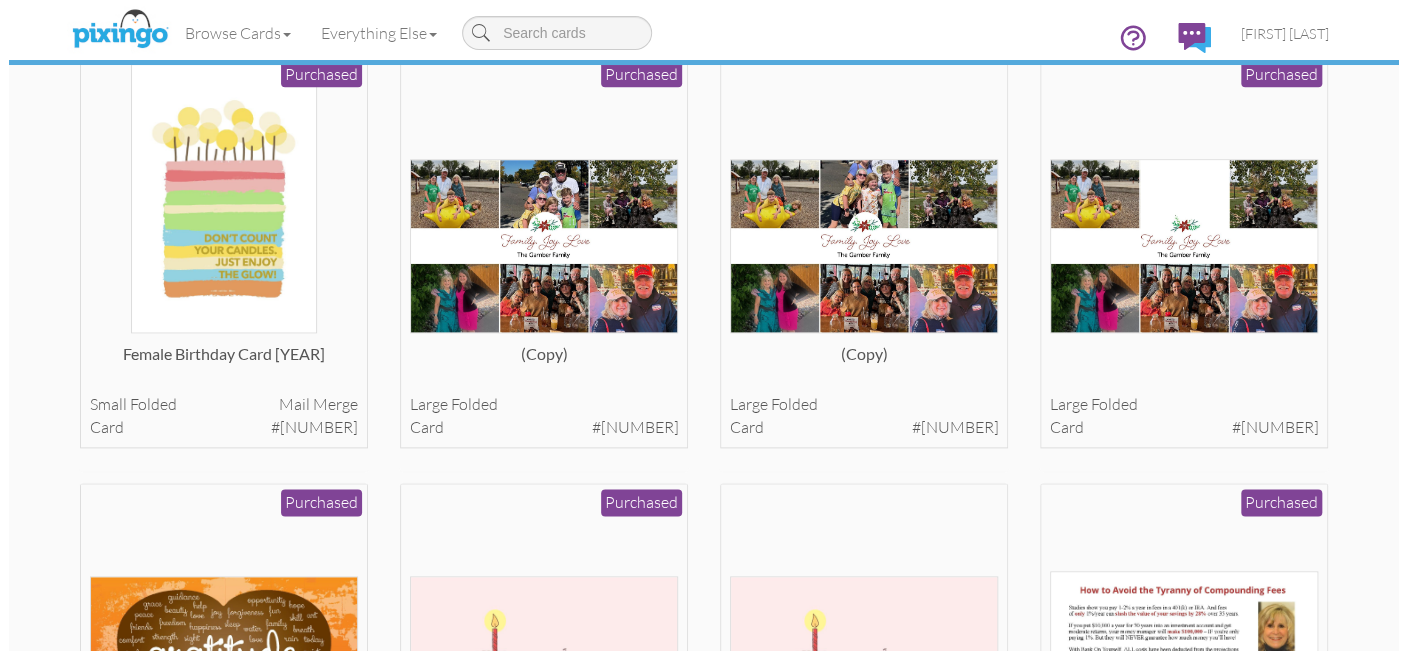 scroll, scrollTop: 1025, scrollLeft: 0, axis: vertical 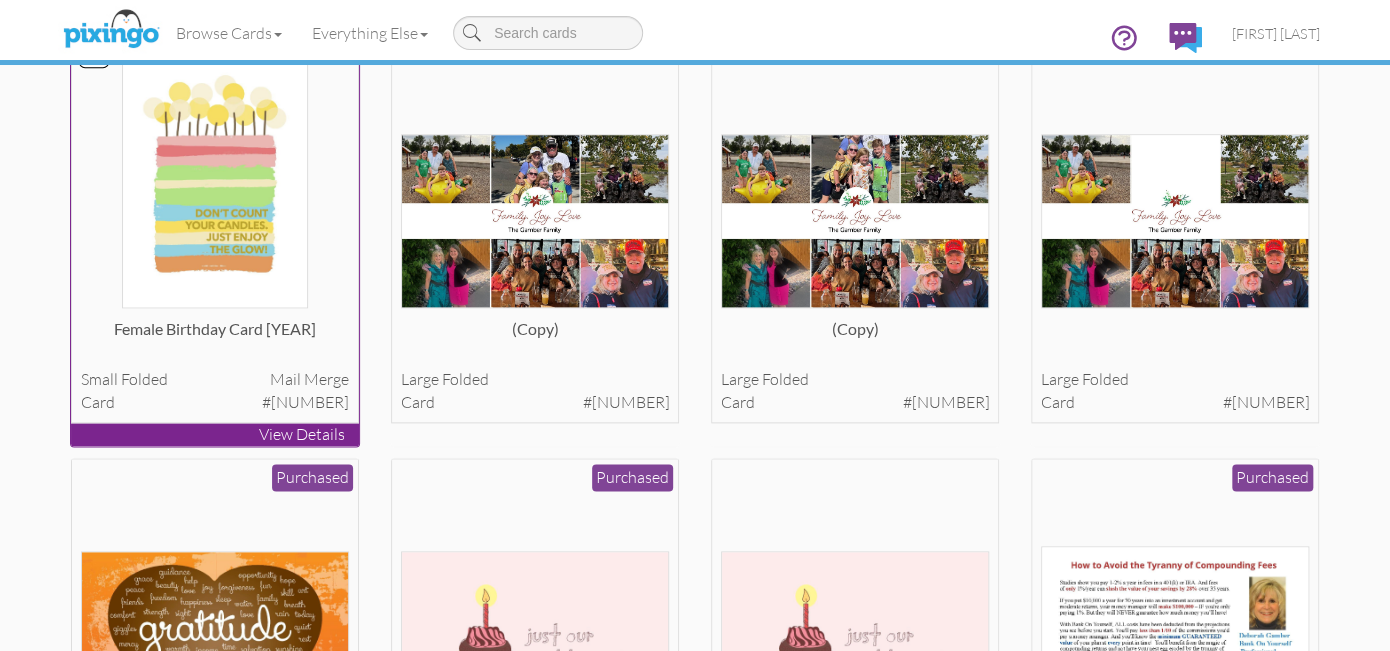 click at bounding box center (214, 173) 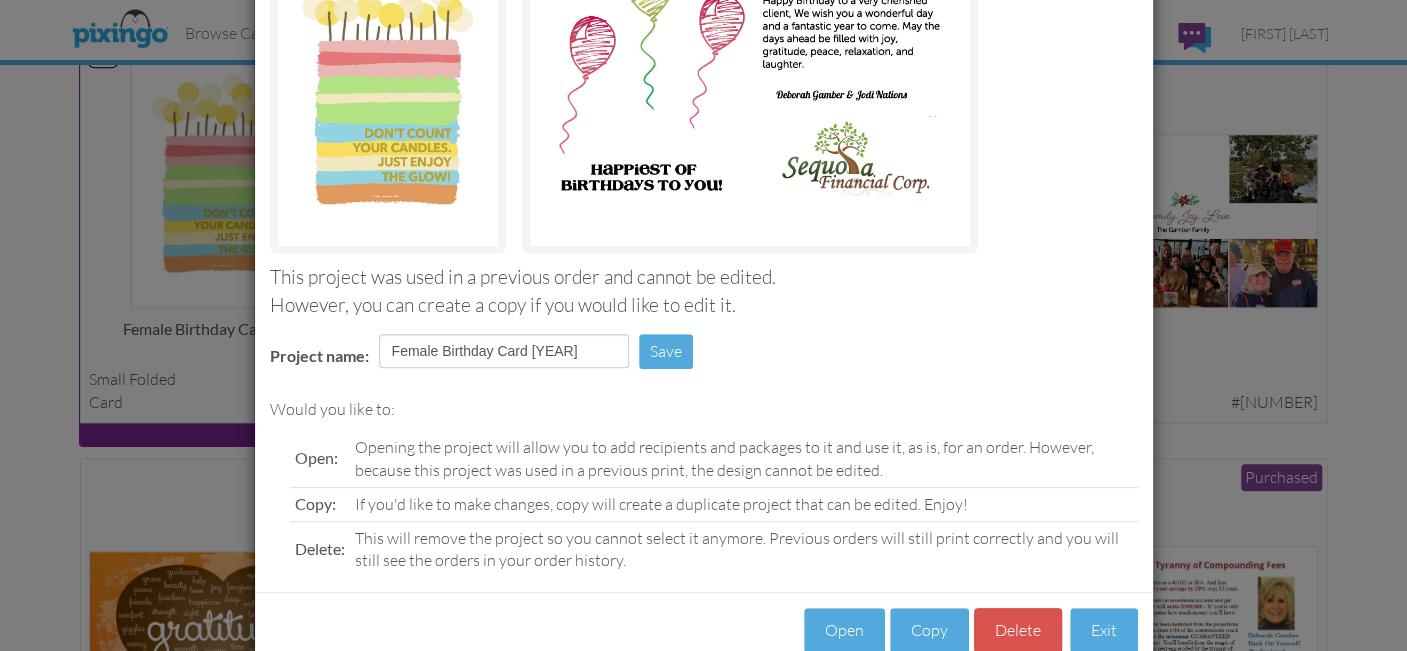 scroll, scrollTop: 282, scrollLeft: 0, axis: vertical 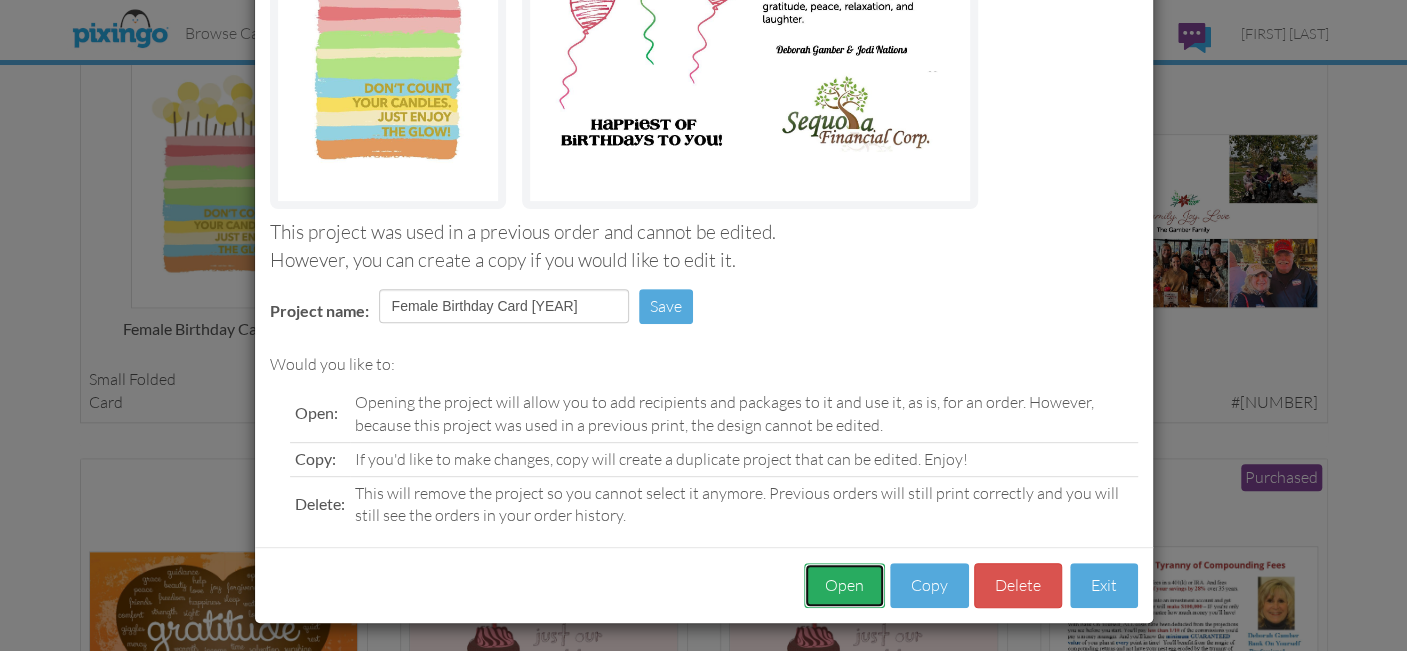 click on "Open" at bounding box center (844, 585) 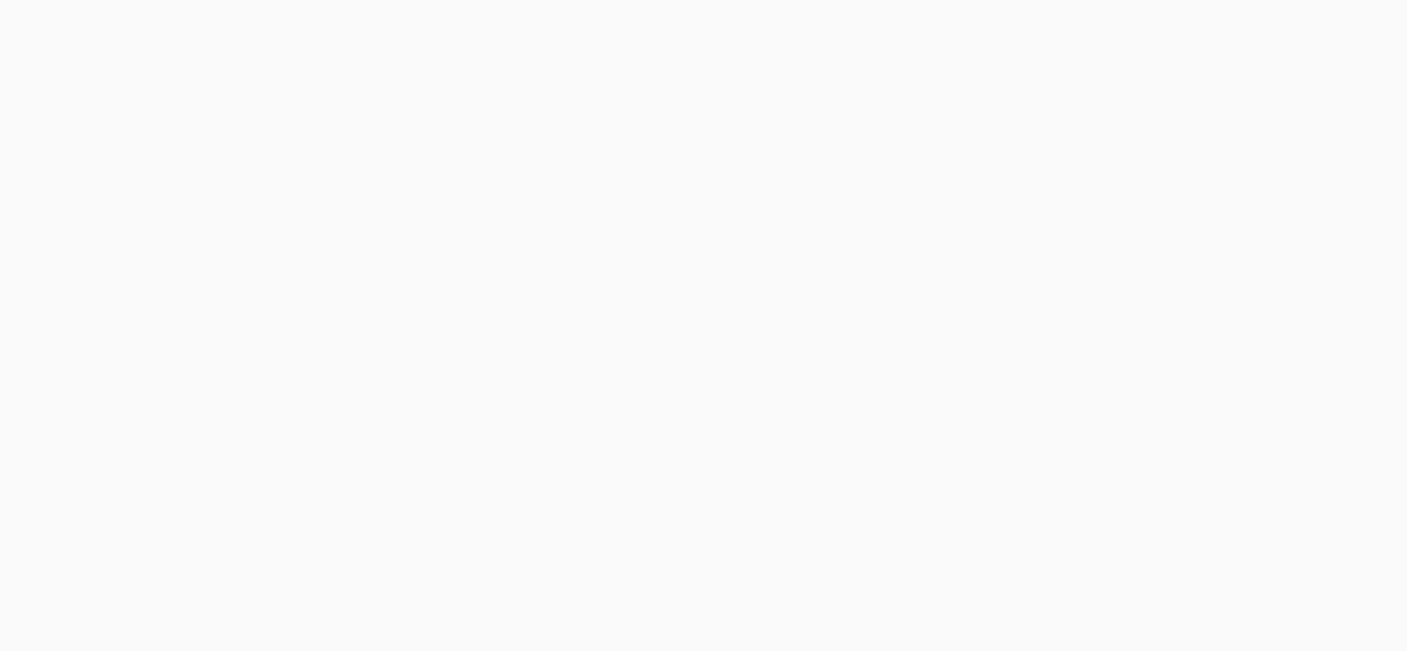 scroll, scrollTop: 0, scrollLeft: 0, axis: both 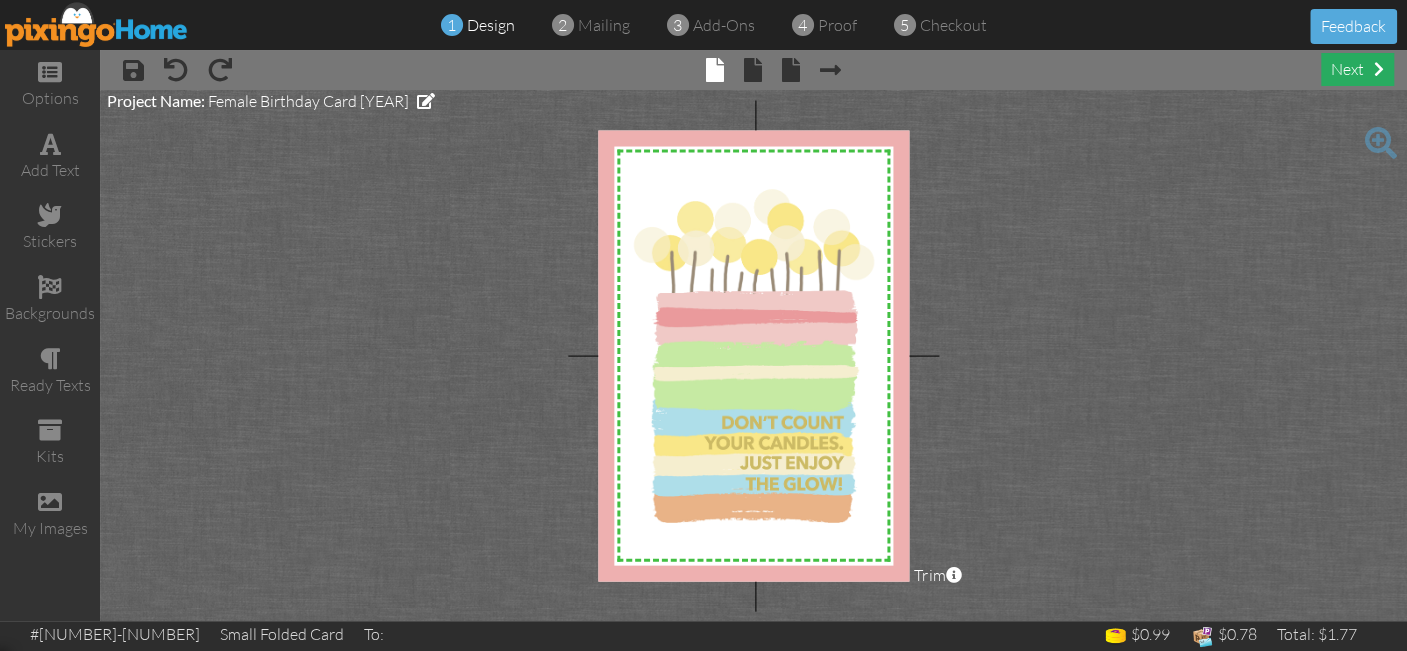 click on "next" at bounding box center (1357, 69) 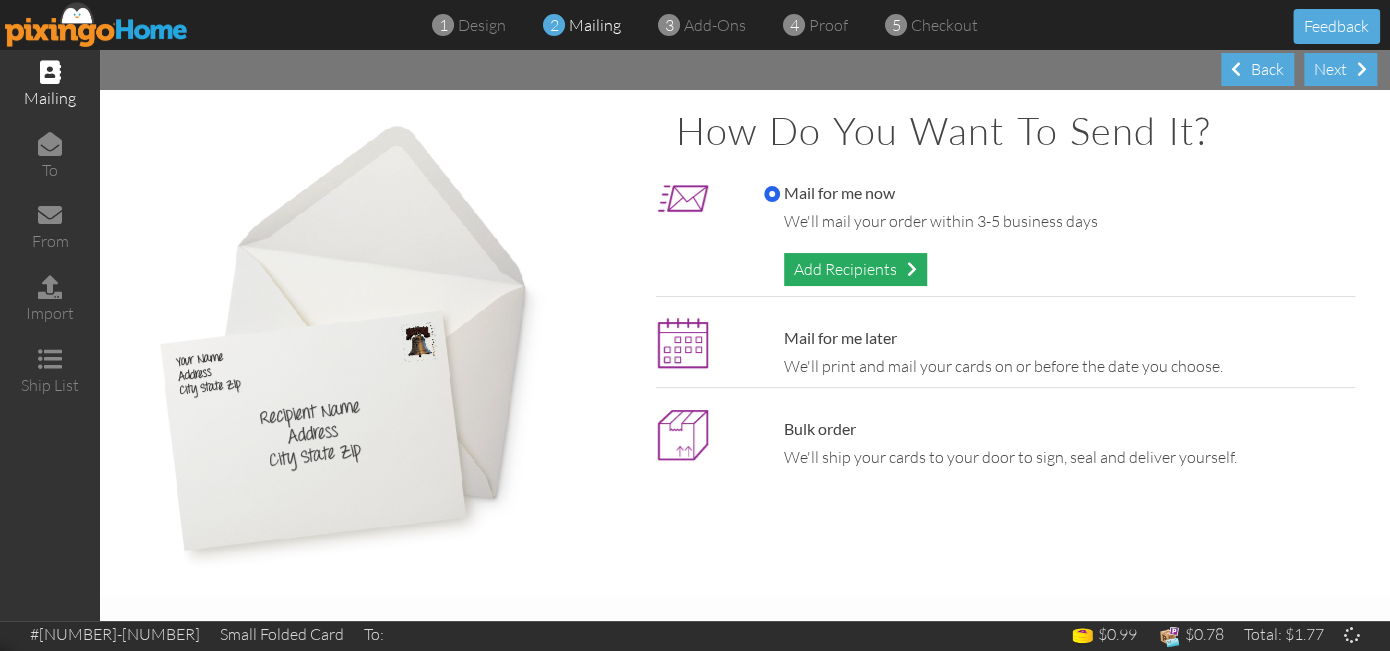 click on "Add Recipients" at bounding box center (855, 269) 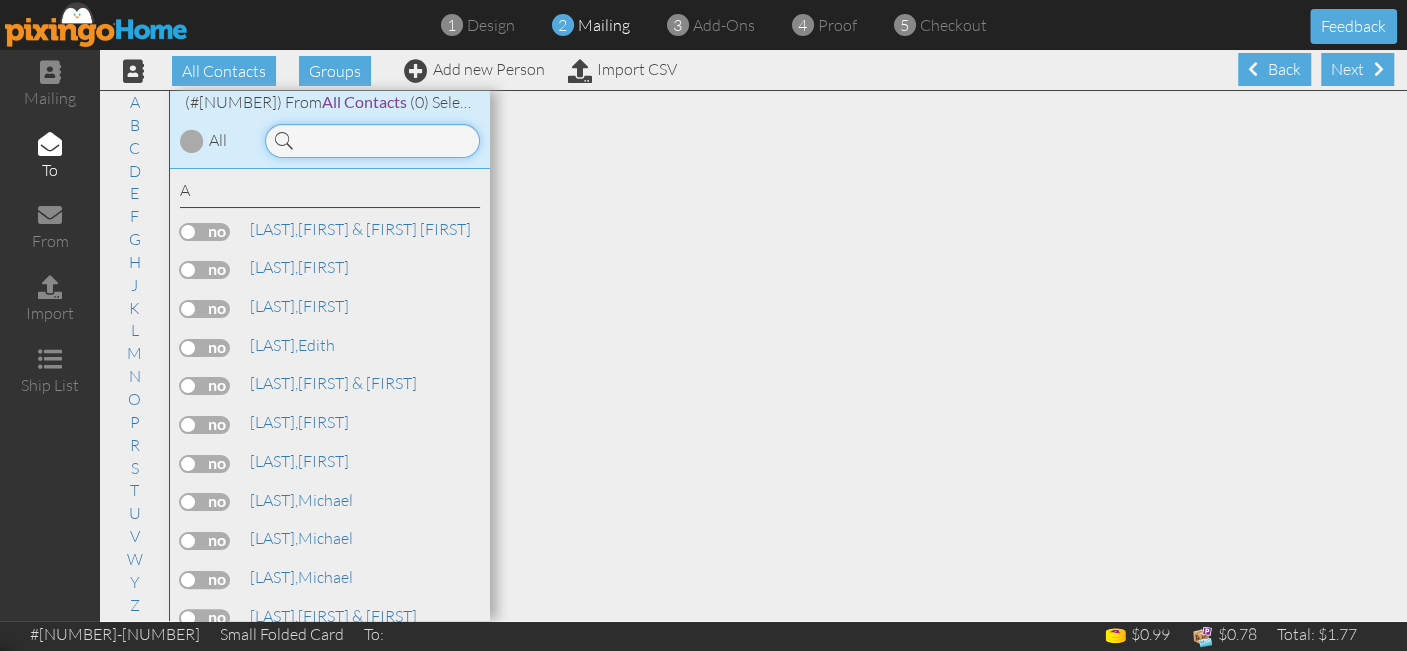 click at bounding box center [372, 141] 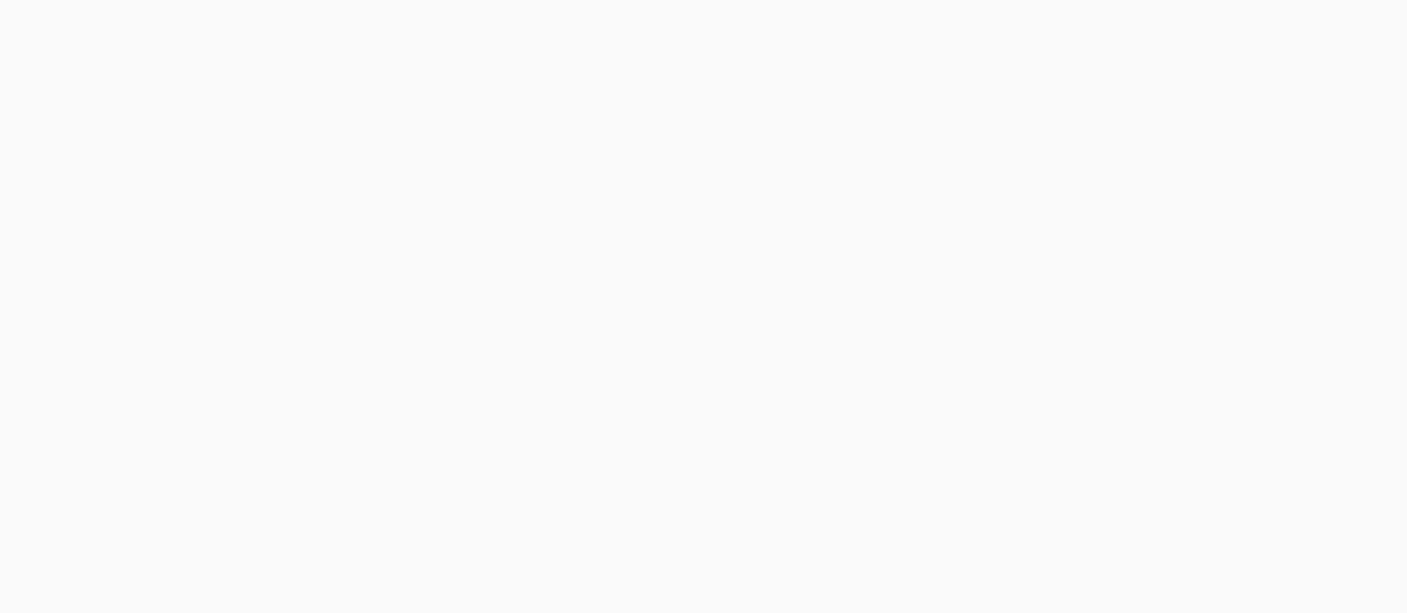 scroll, scrollTop: 0, scrollLeft: 0, axis: both 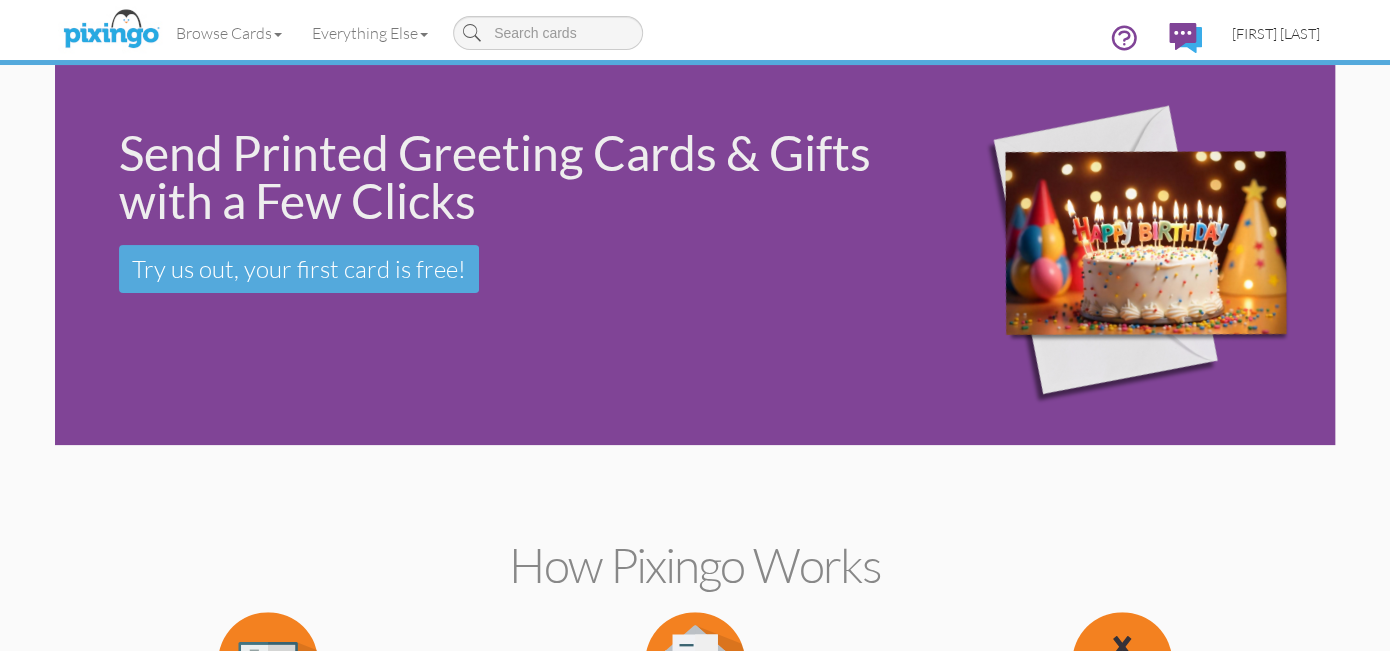 click on "[FIRST] [LAST]" at bounding box center [1276, 33] 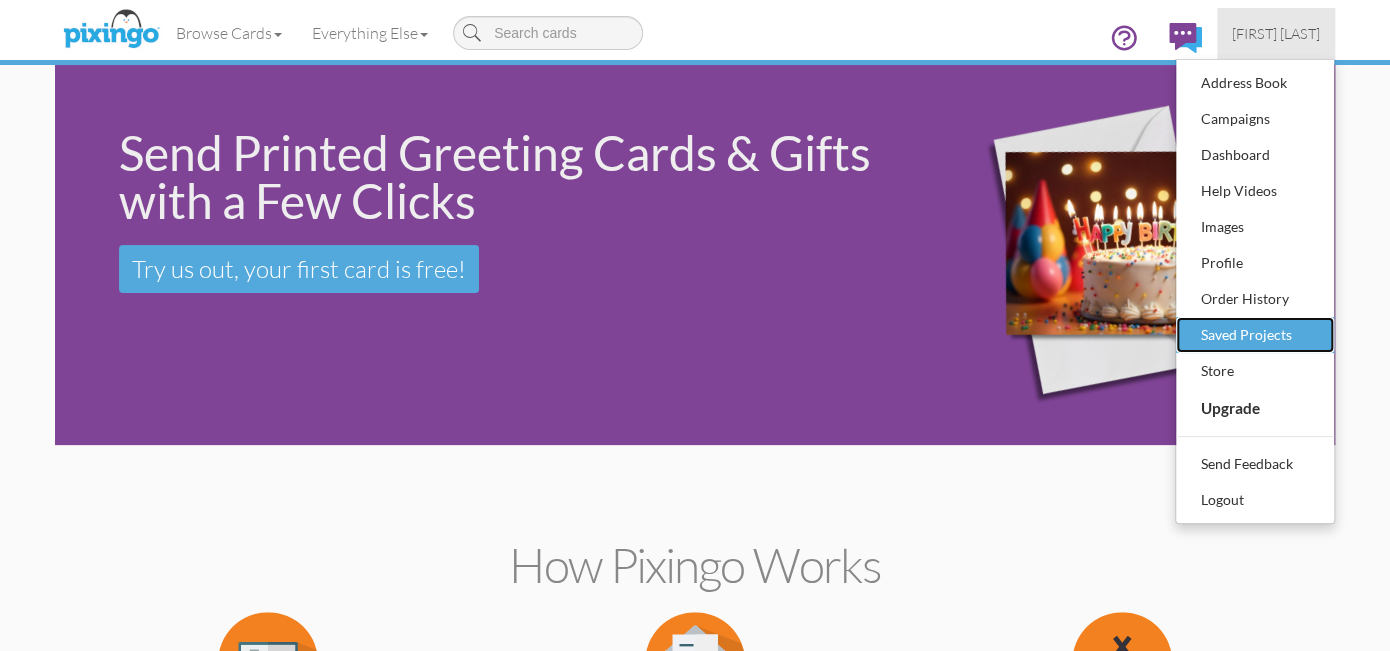 click on "Saved Projects" at bounding box center (1255, 335) 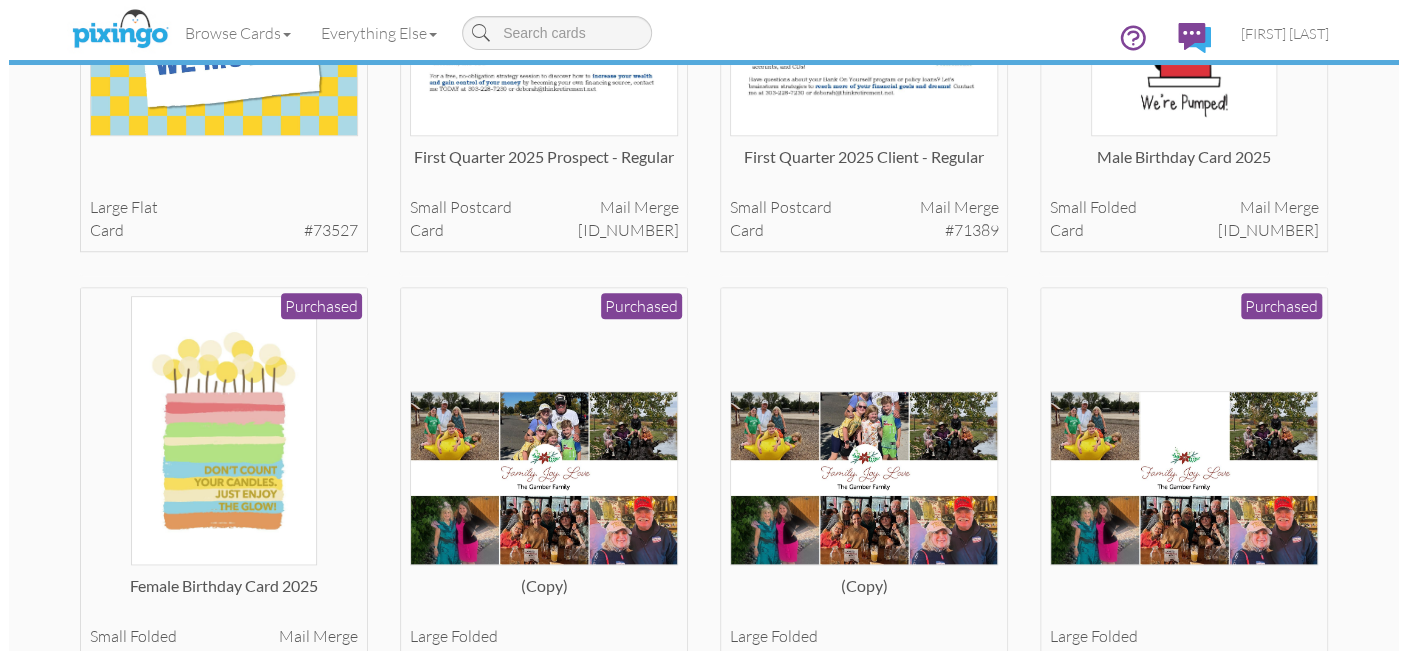 scroll, scrollTop: 770, scrollLeft: 0, axis: vertical 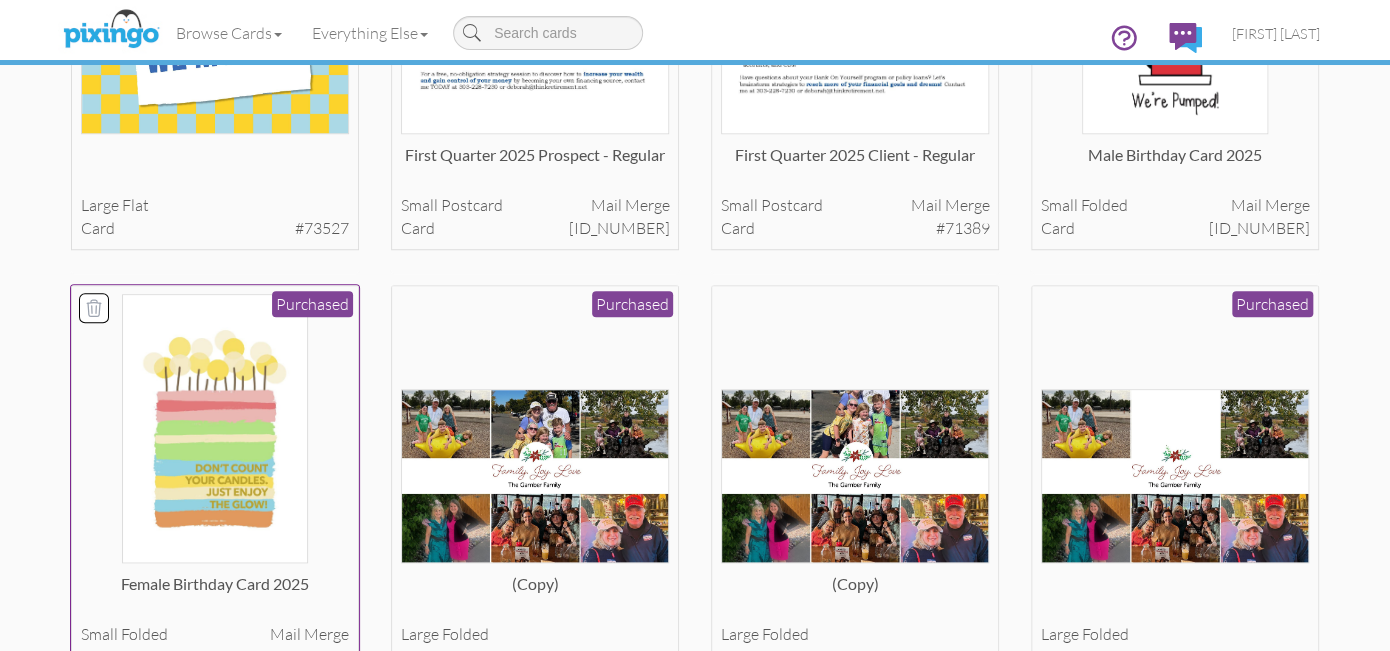 click at bounding box center (214, 428) 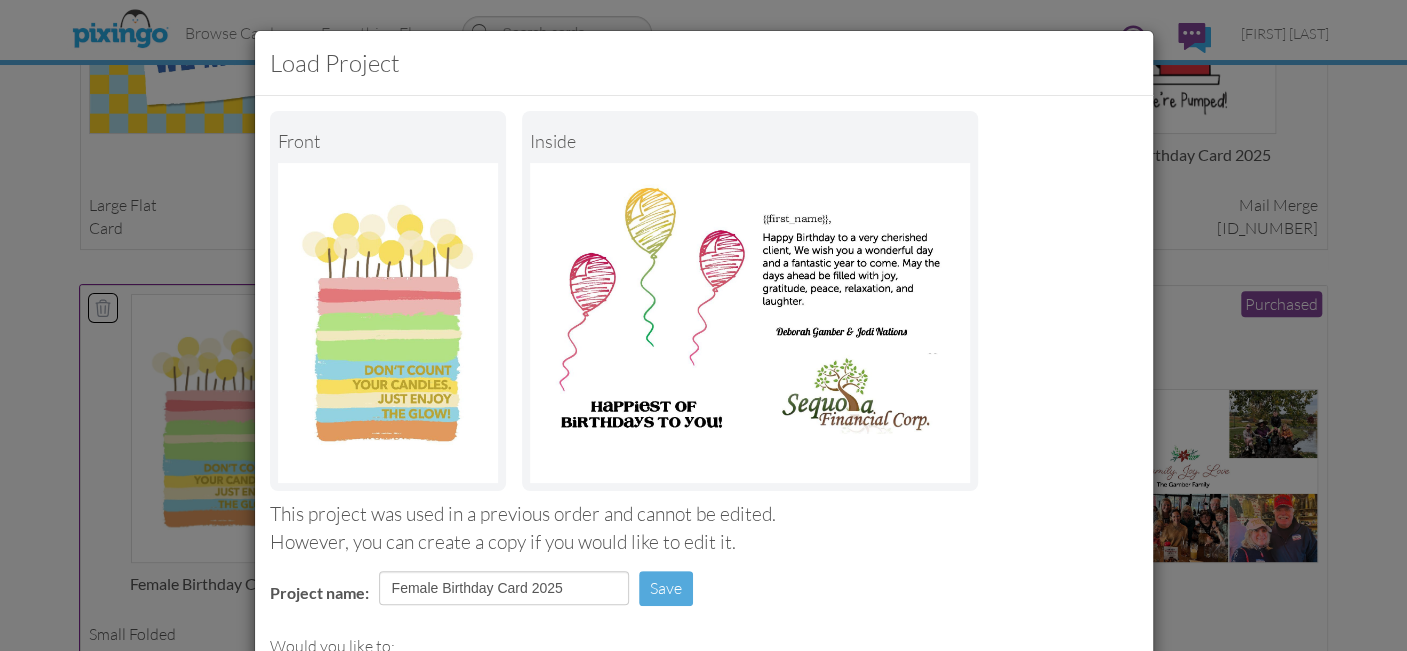 scroll, scrollTop: 282, scrollLeft: 0, axis: vertical 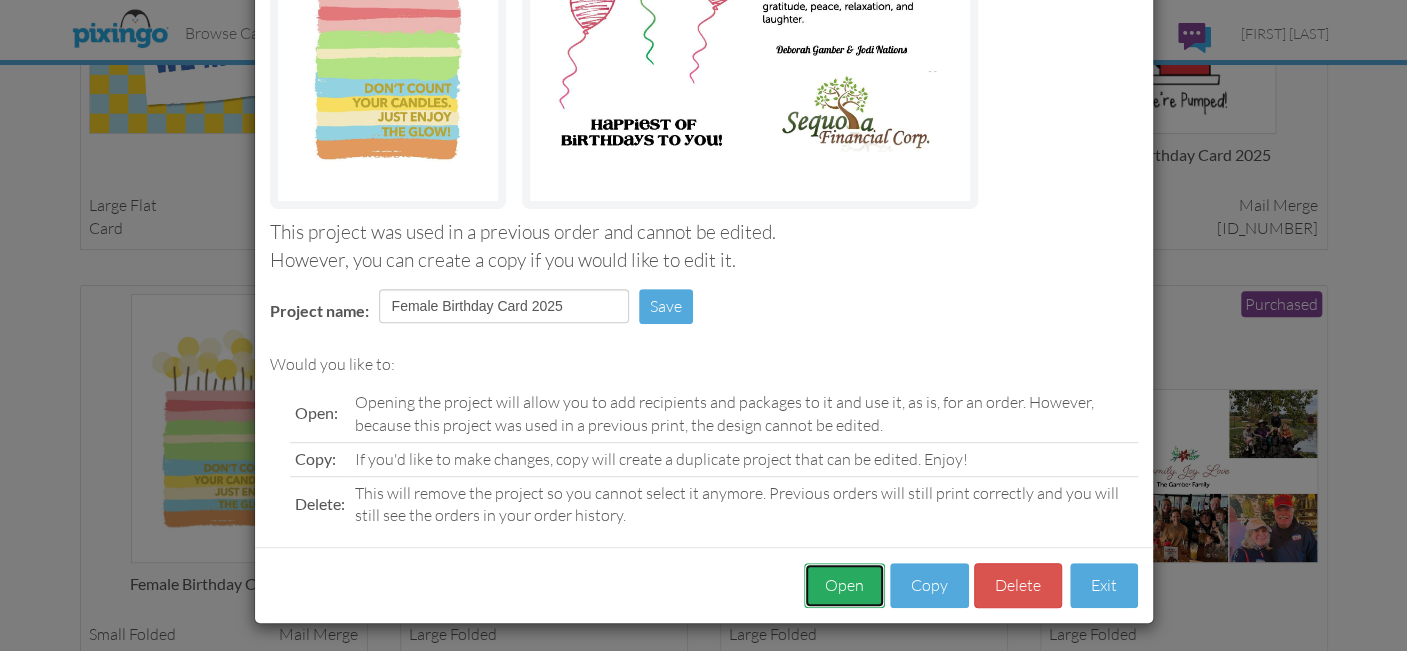 click on "Open" at bounding box center (844, 585) 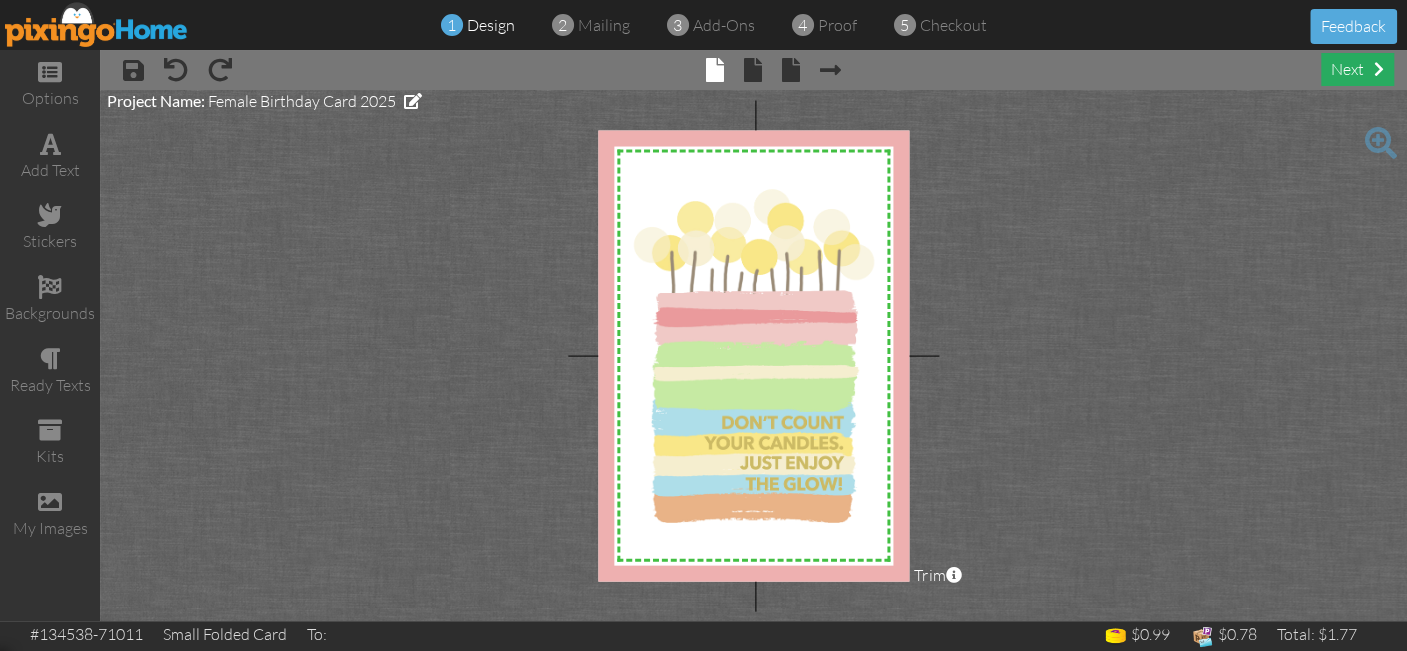 click on "next" at bounding box center (1357, 69) 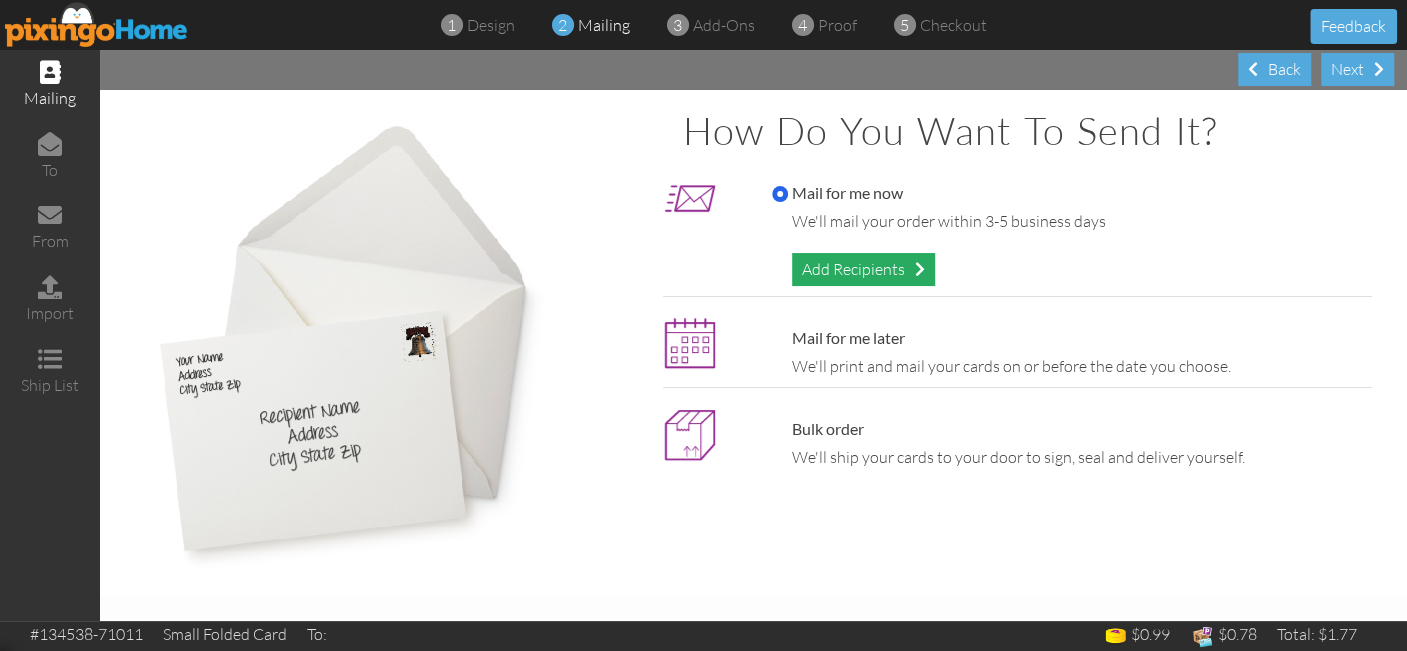 click on "Add Recipients" at bounding box center (863, 269) 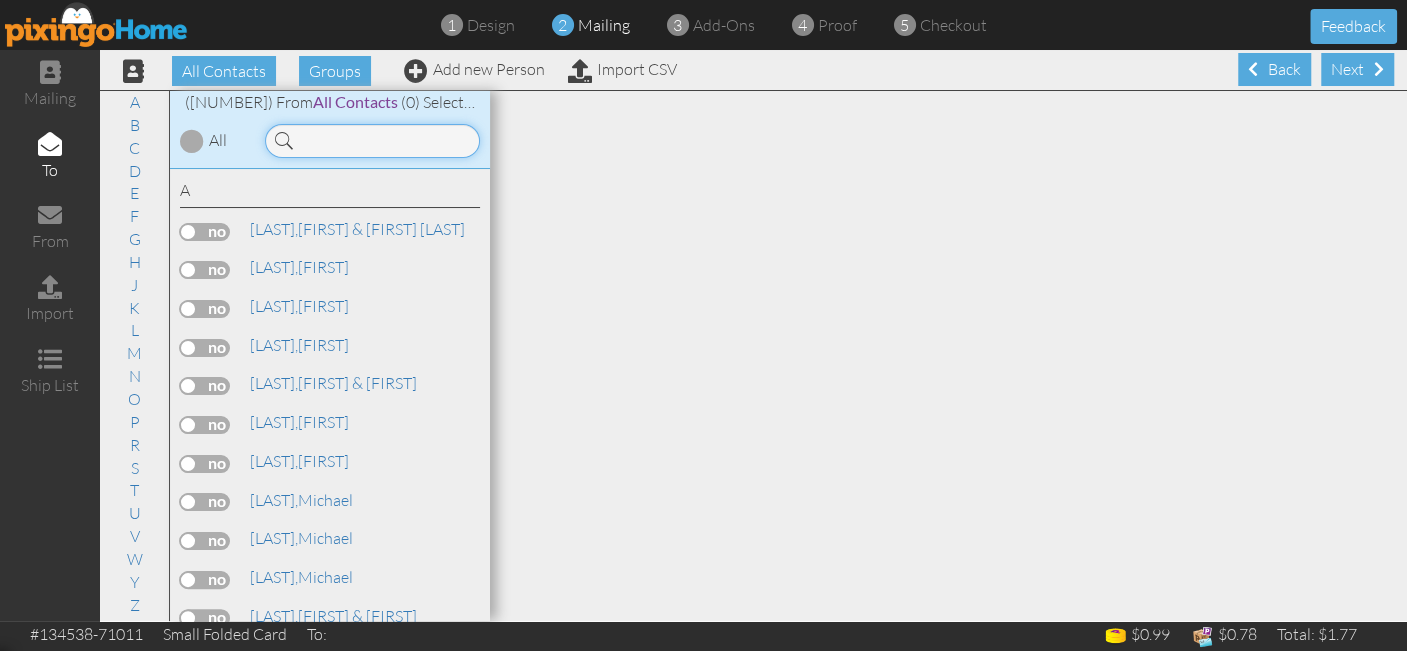 click at bounding box center [372, 141] 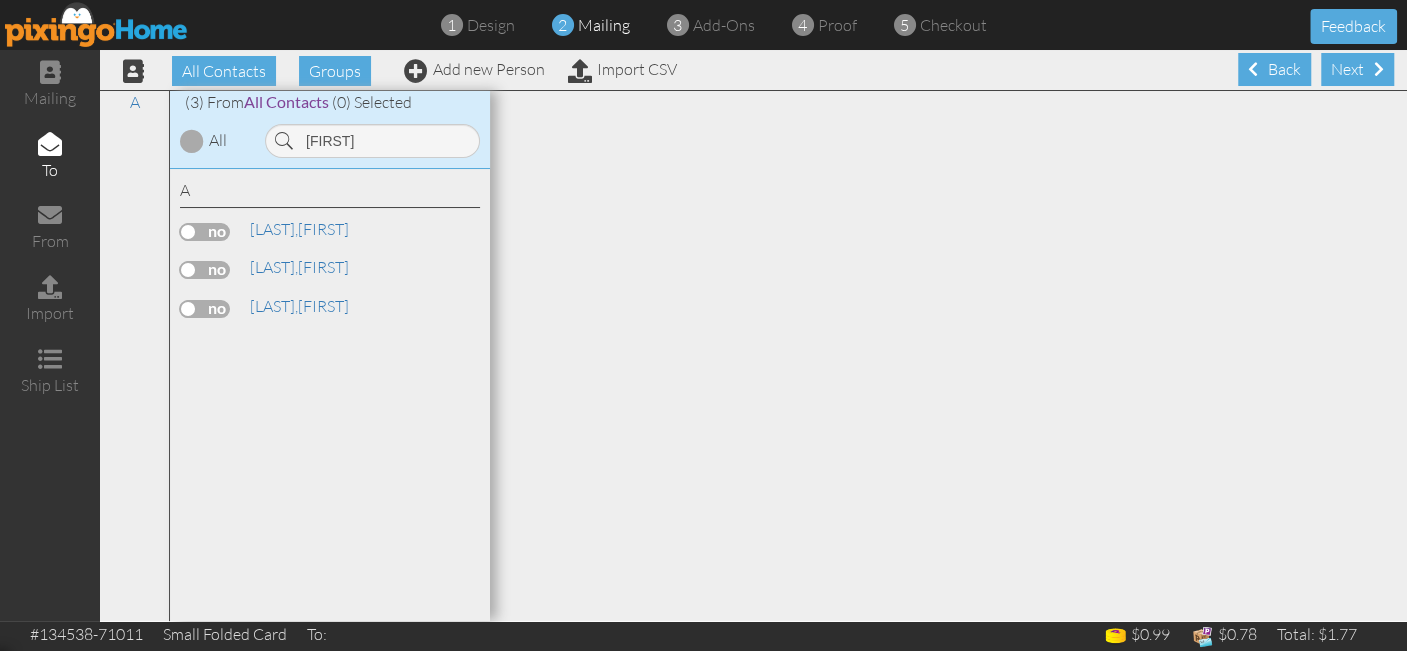 click at bounding box center [205, 232] 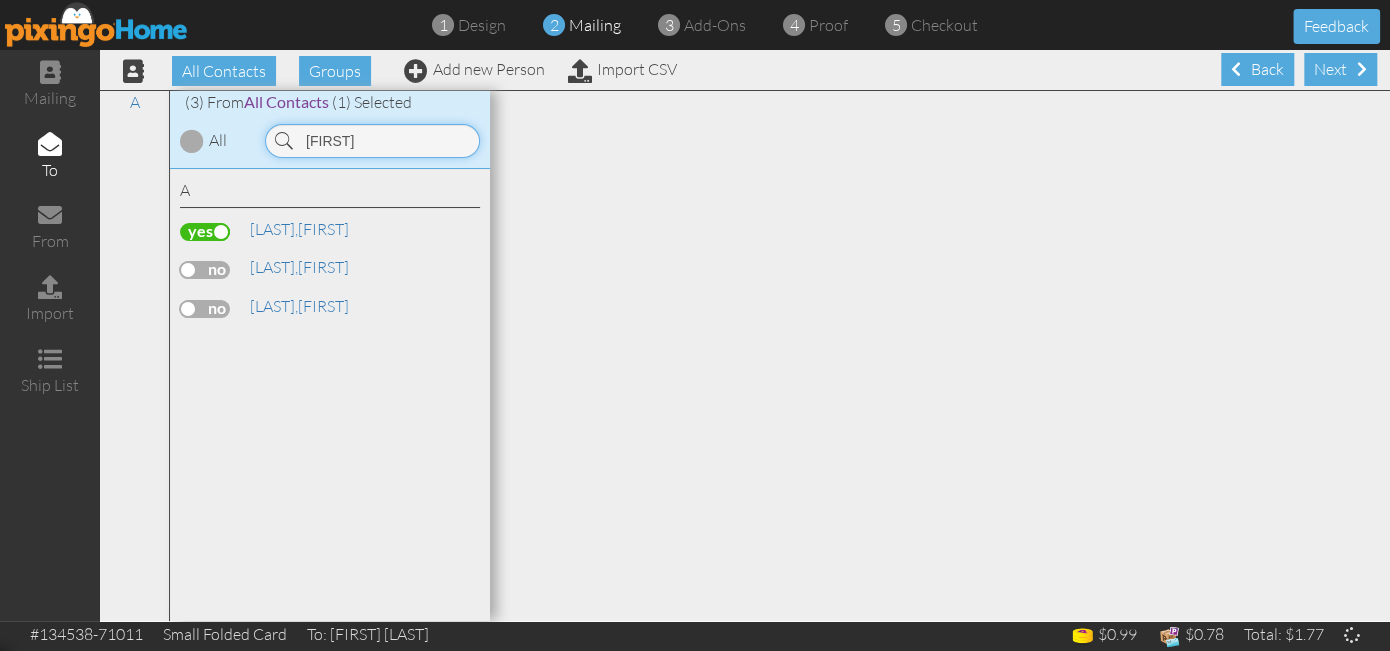 click on "[FIRST]" at bounding box center [372, 141] 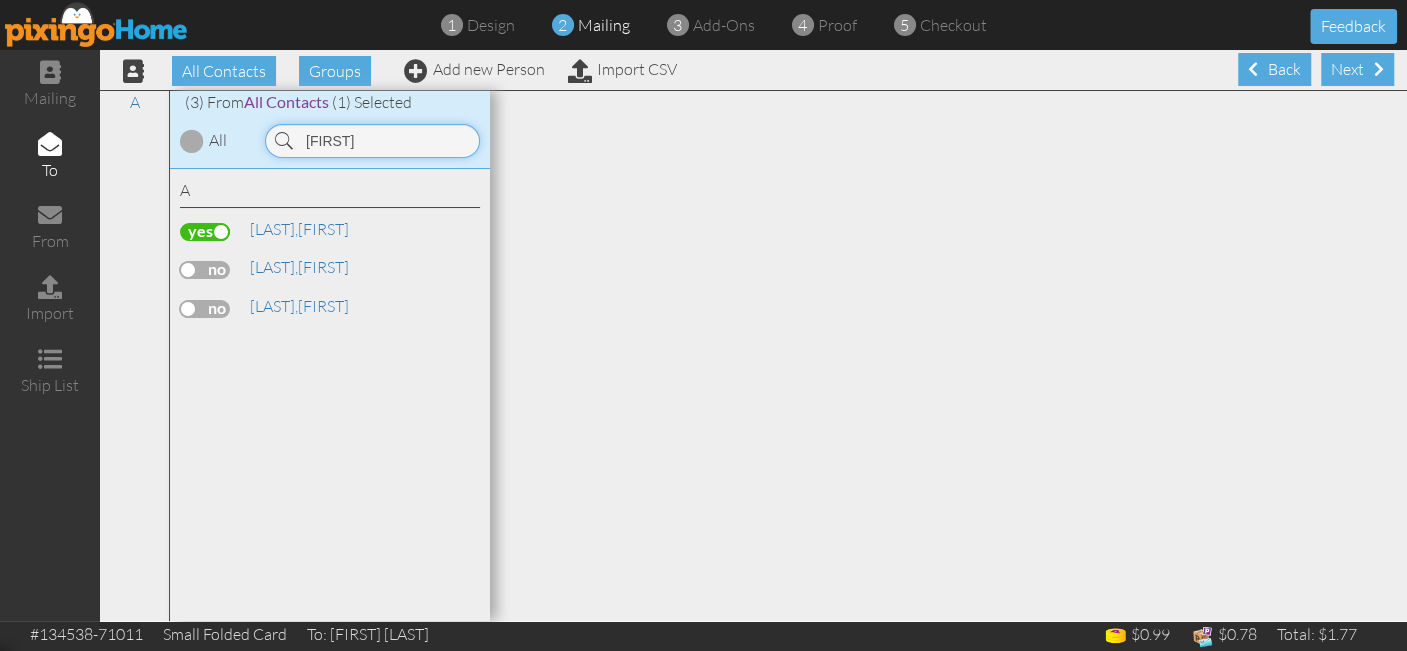 type on "s" 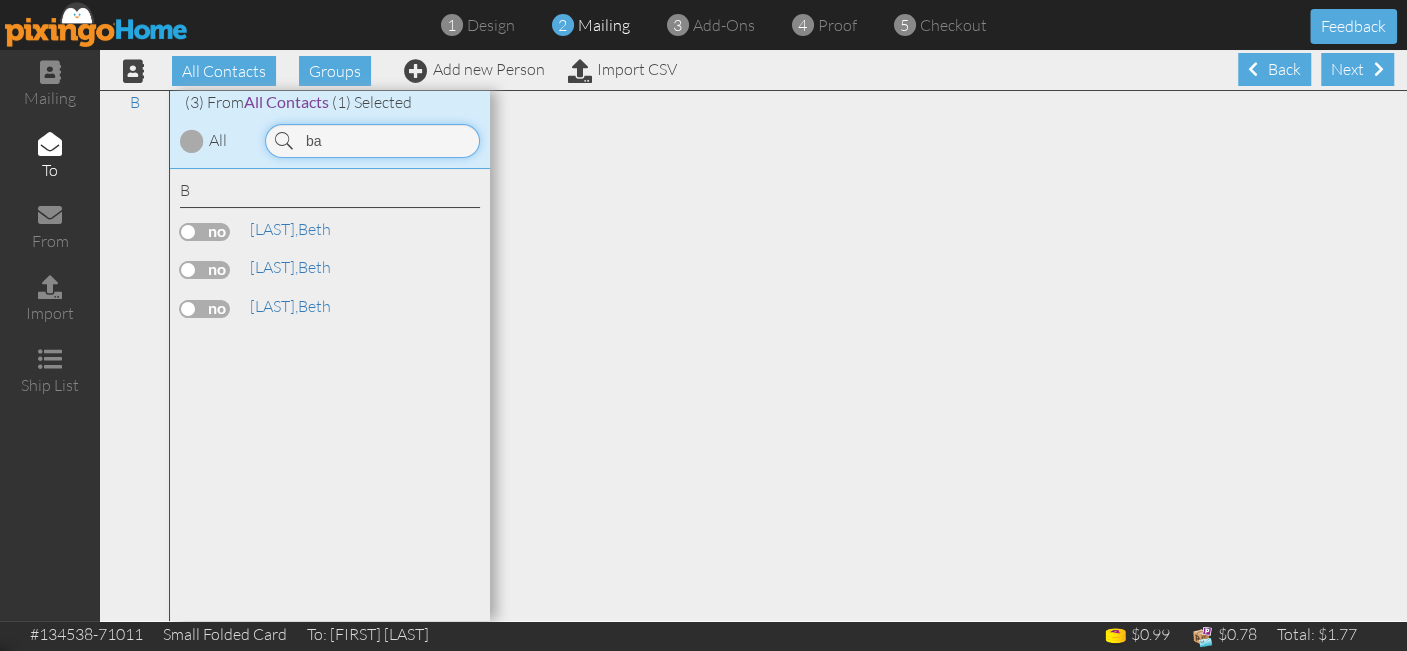 type on "b" 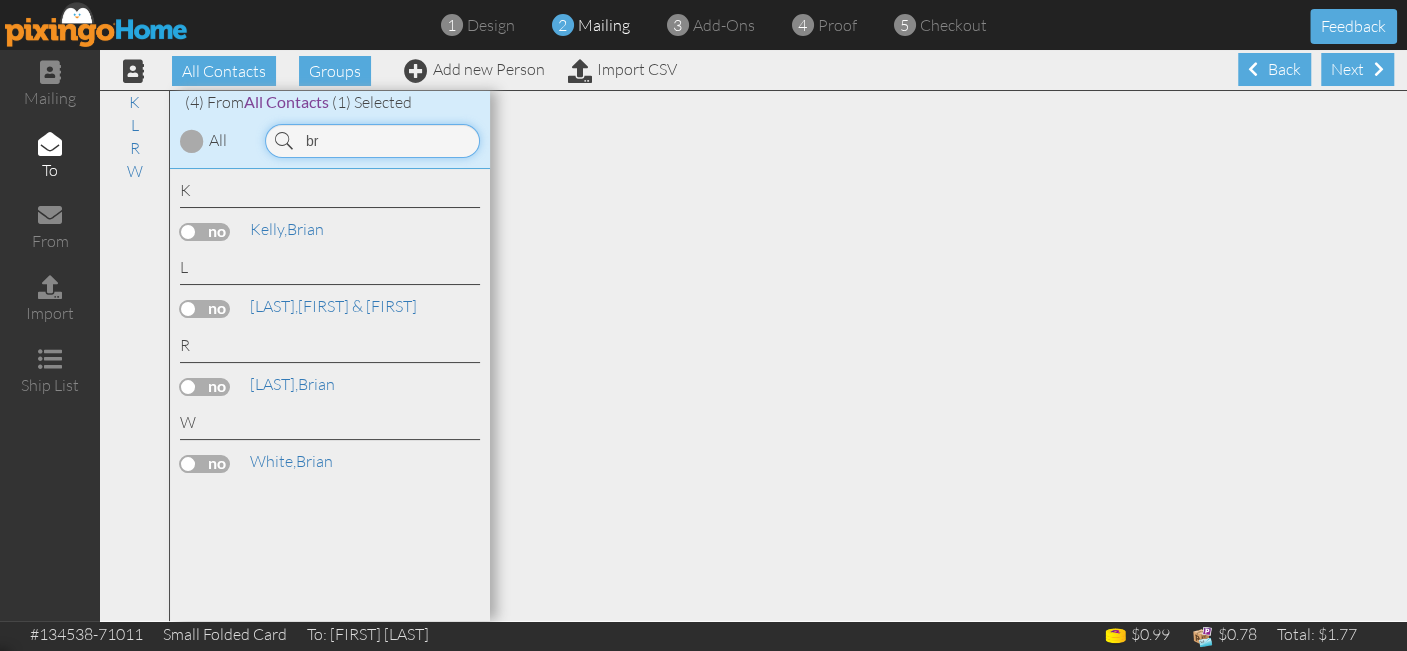 type on "b" 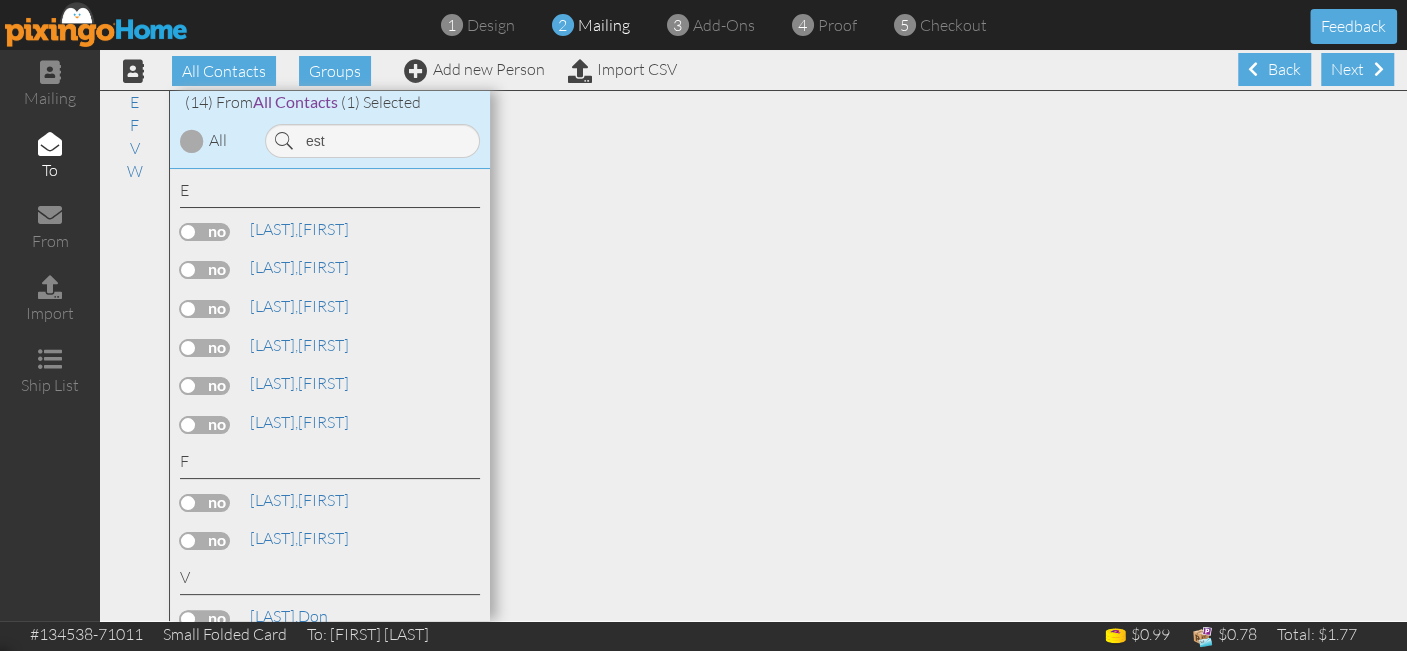 click at bounding box center (205, 232) 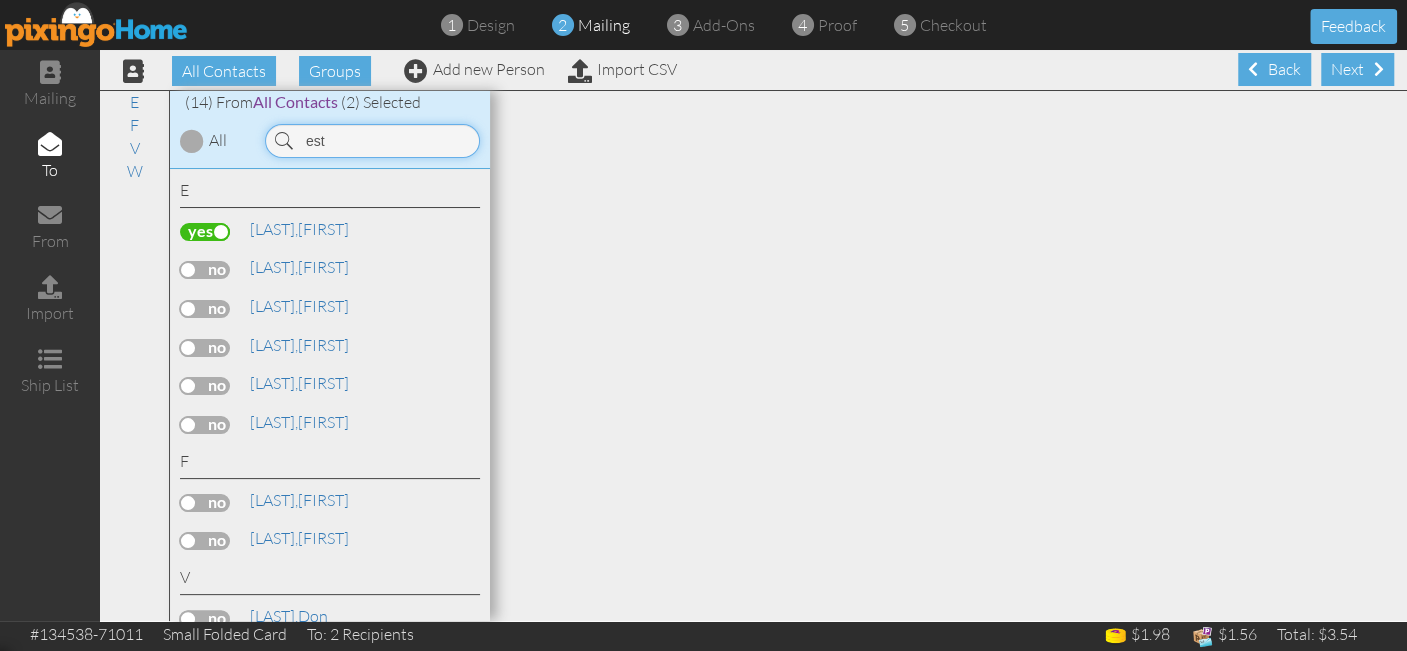 click on "est" at bounding box center (372, 141) 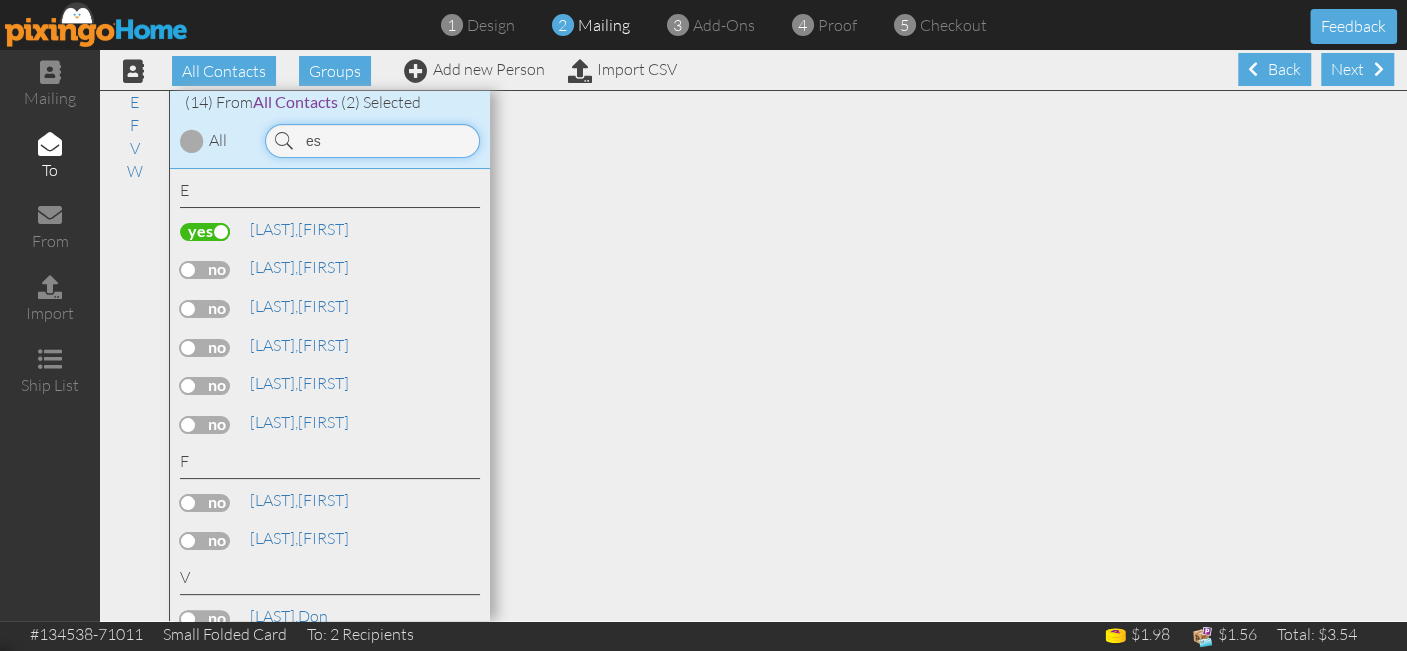 type on "e" 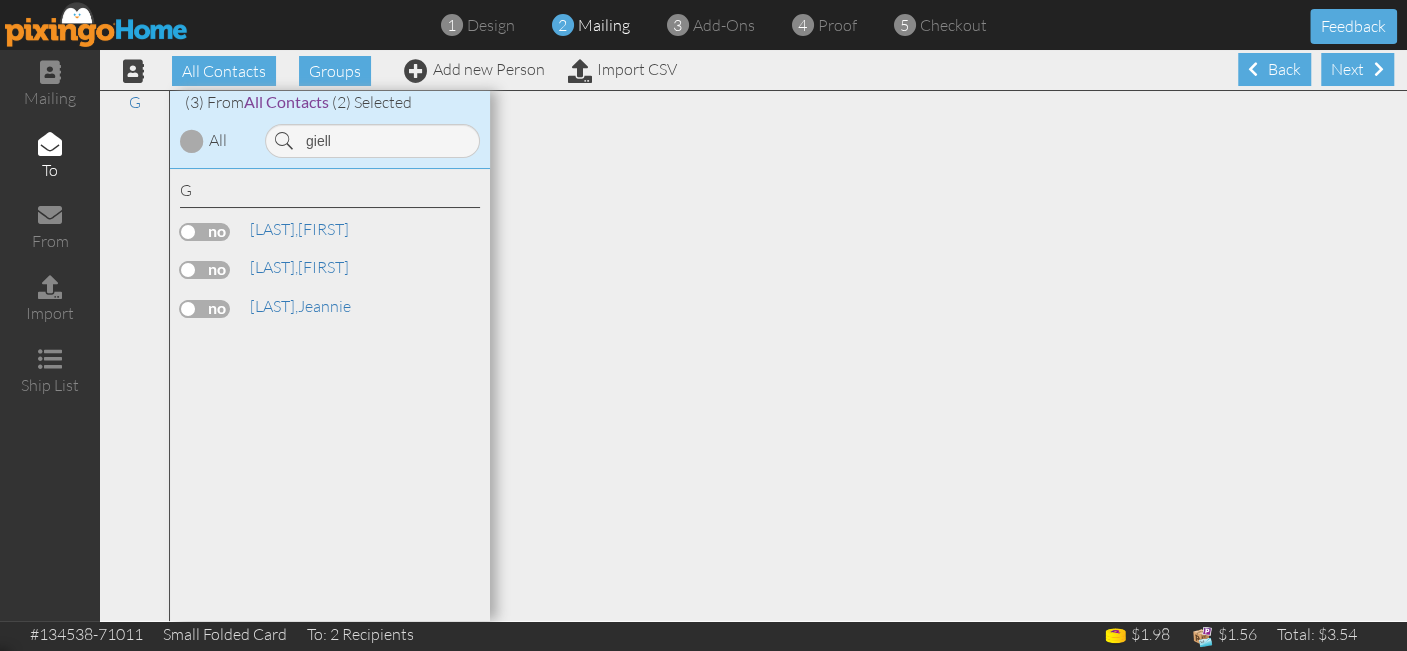 click at bounding box center (205, 309) 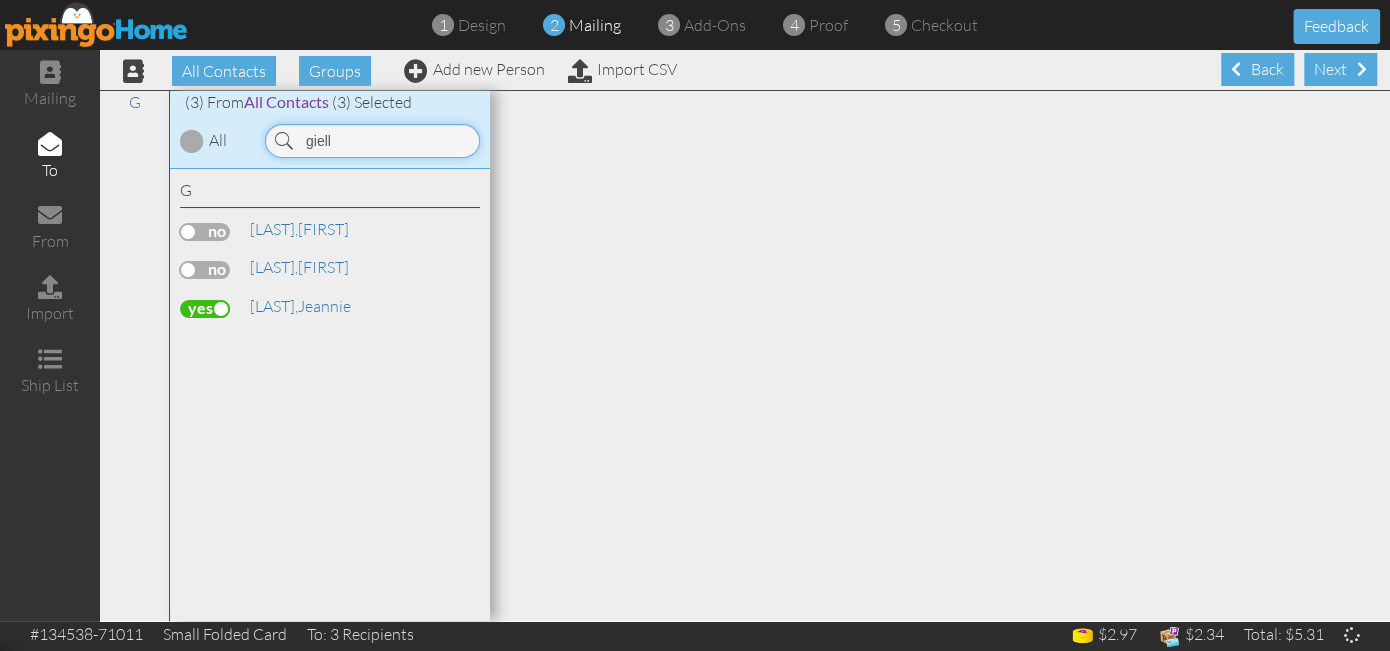 click on "giell" at bounding box center (372, 141) 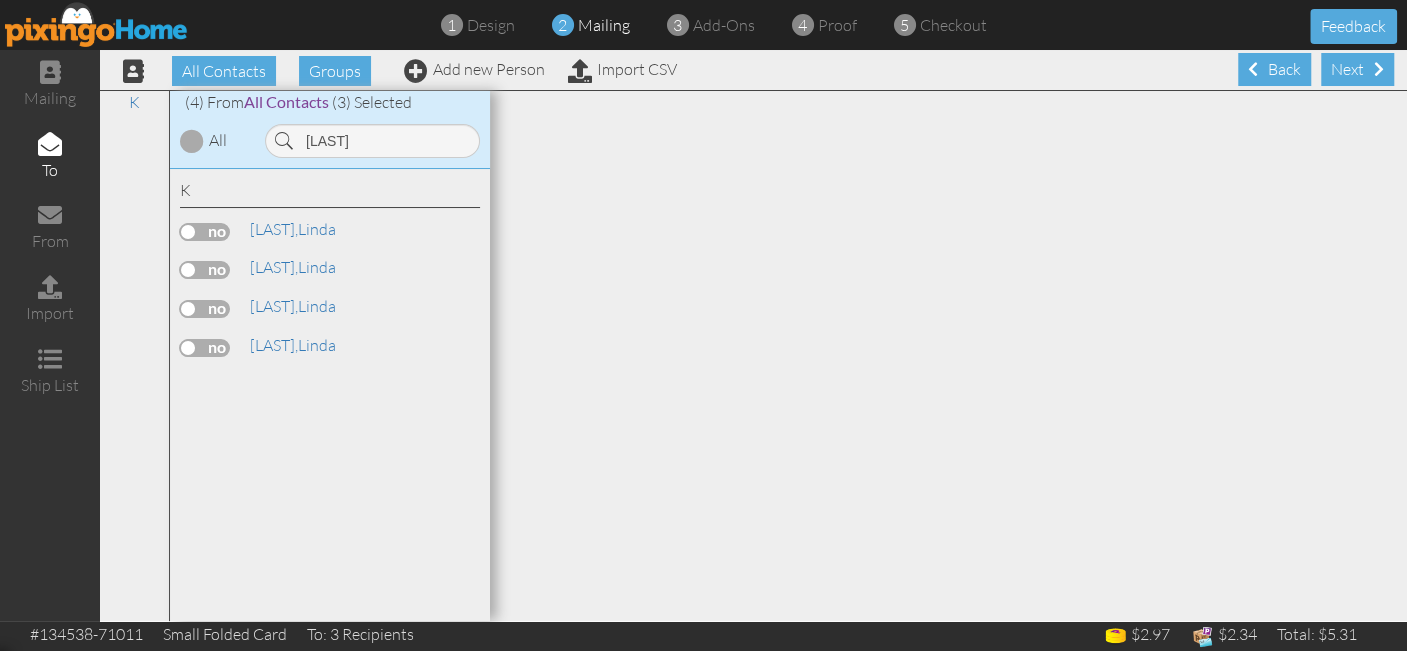 click at bounding box center [205, 232] 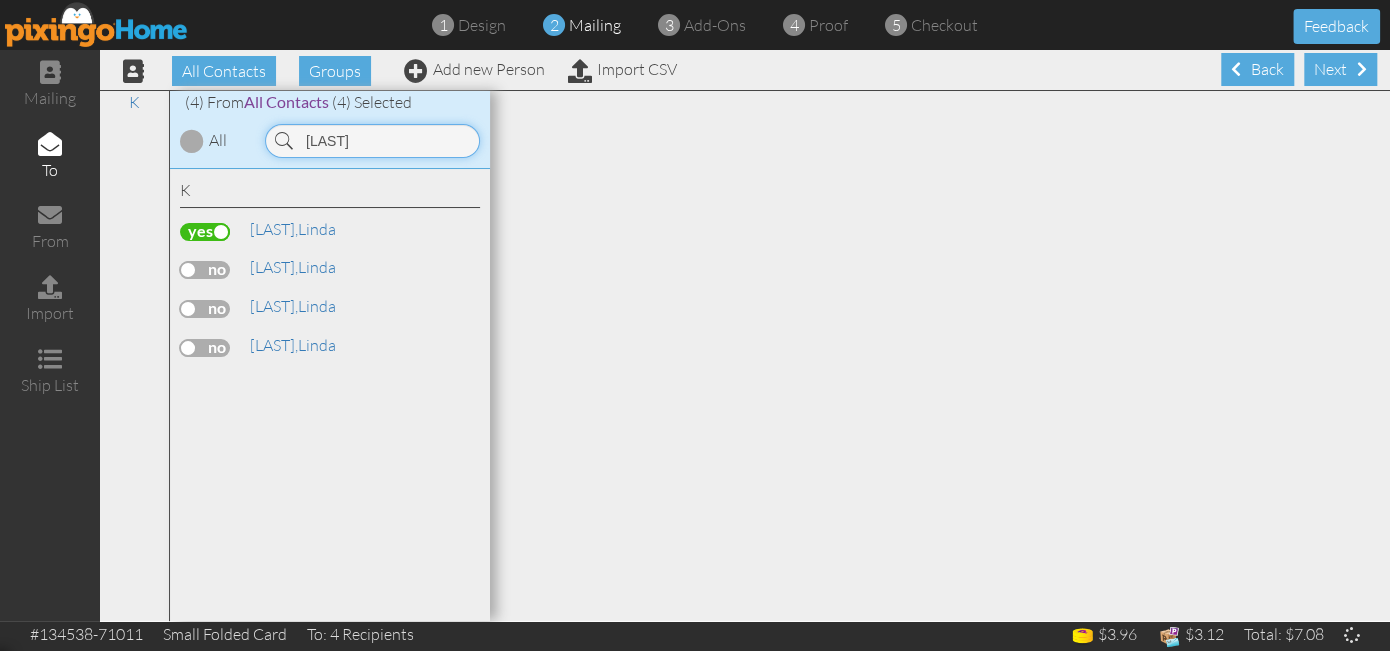 click on "[LAST]" at bounding box center (372, 141) 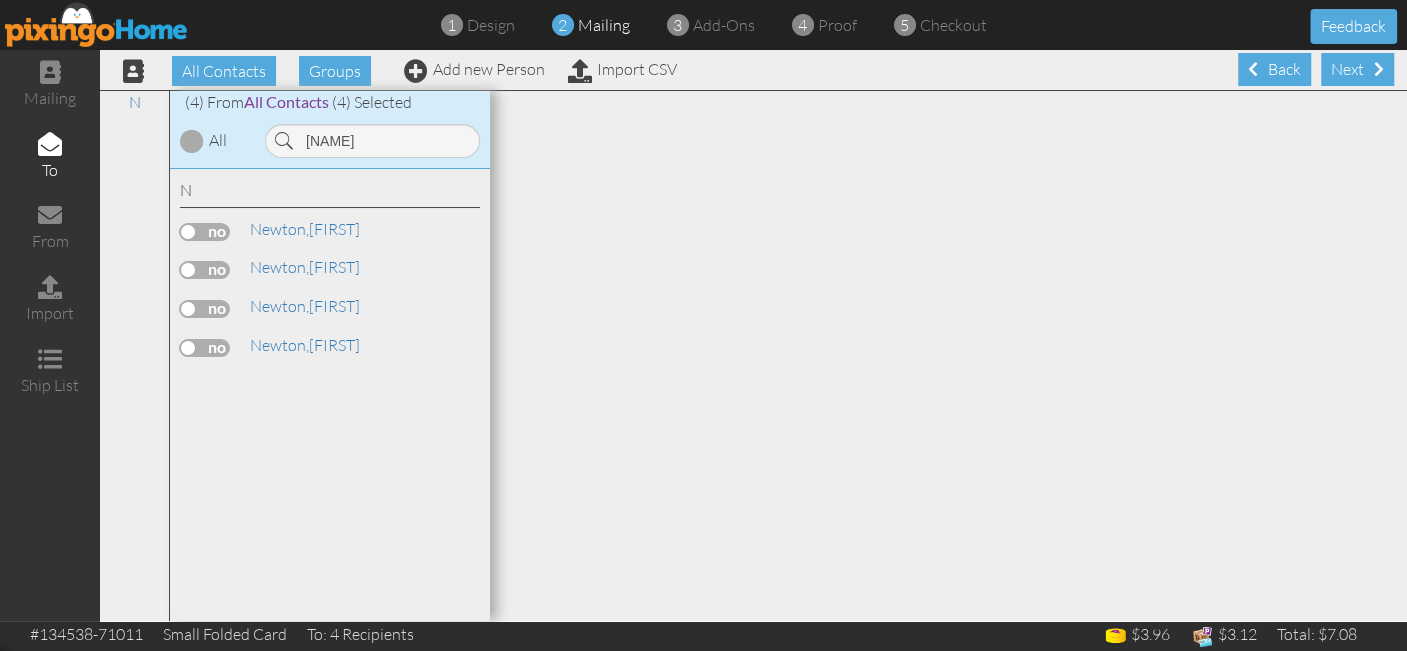 click at bounding box center (205, 232) 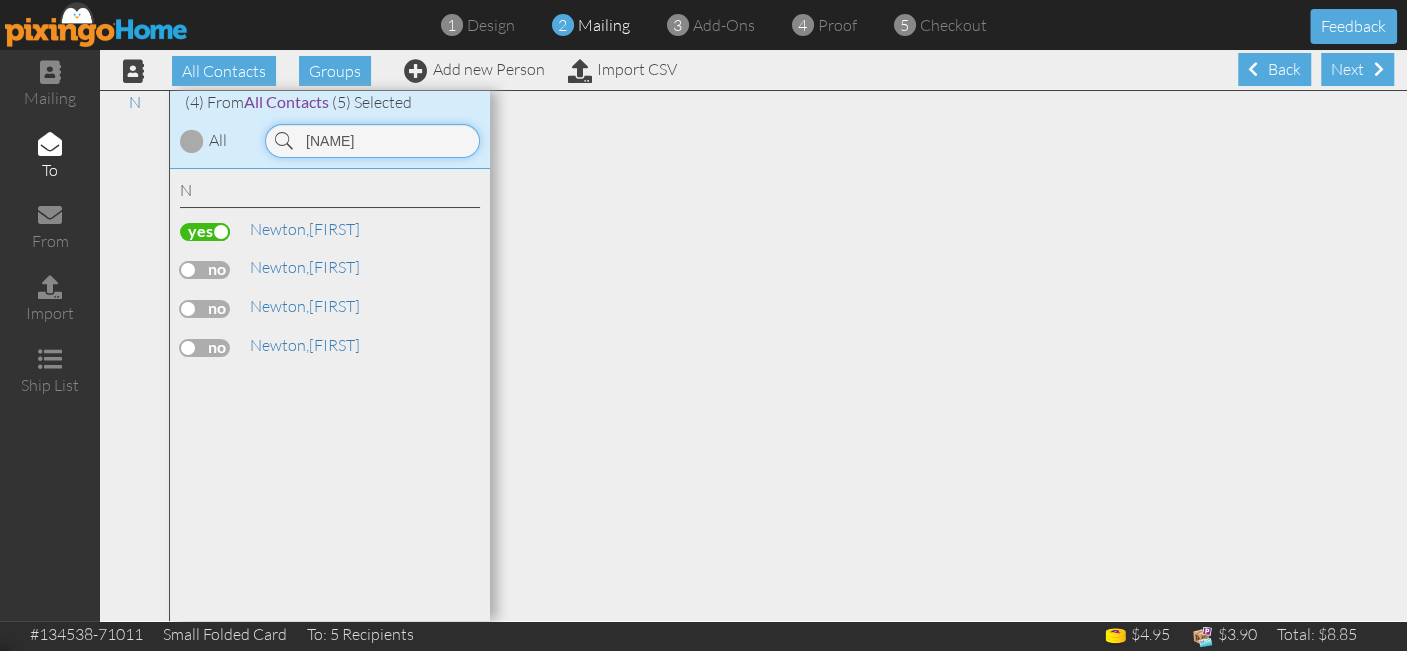 click on "[NAME]" at bounding box center (372, 141) 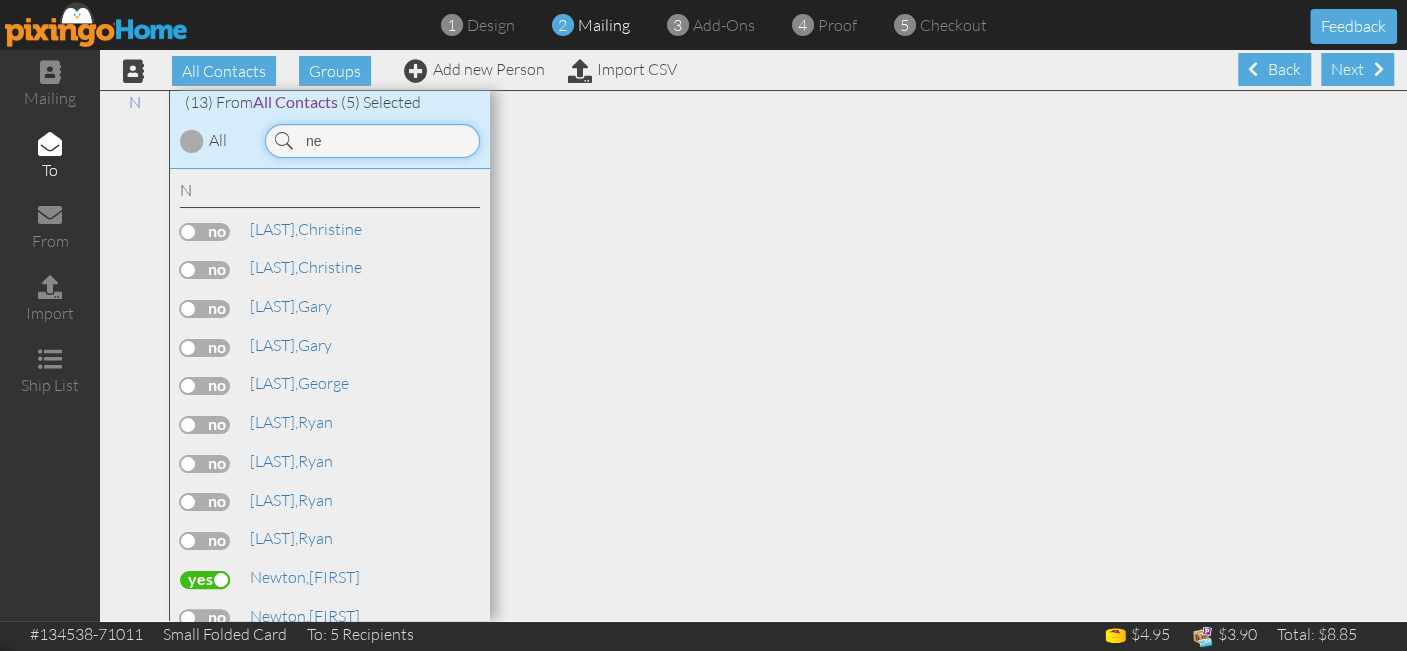 type on "n" 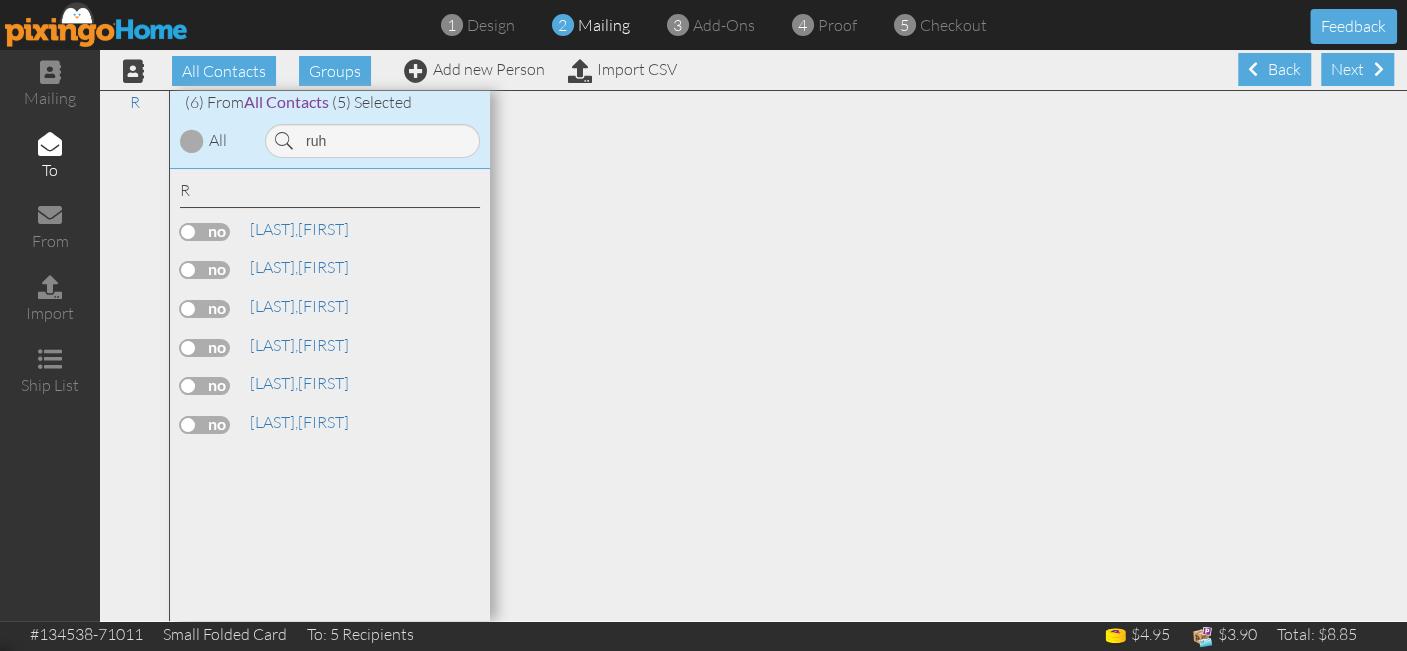 click at bounding box center [205, 232] 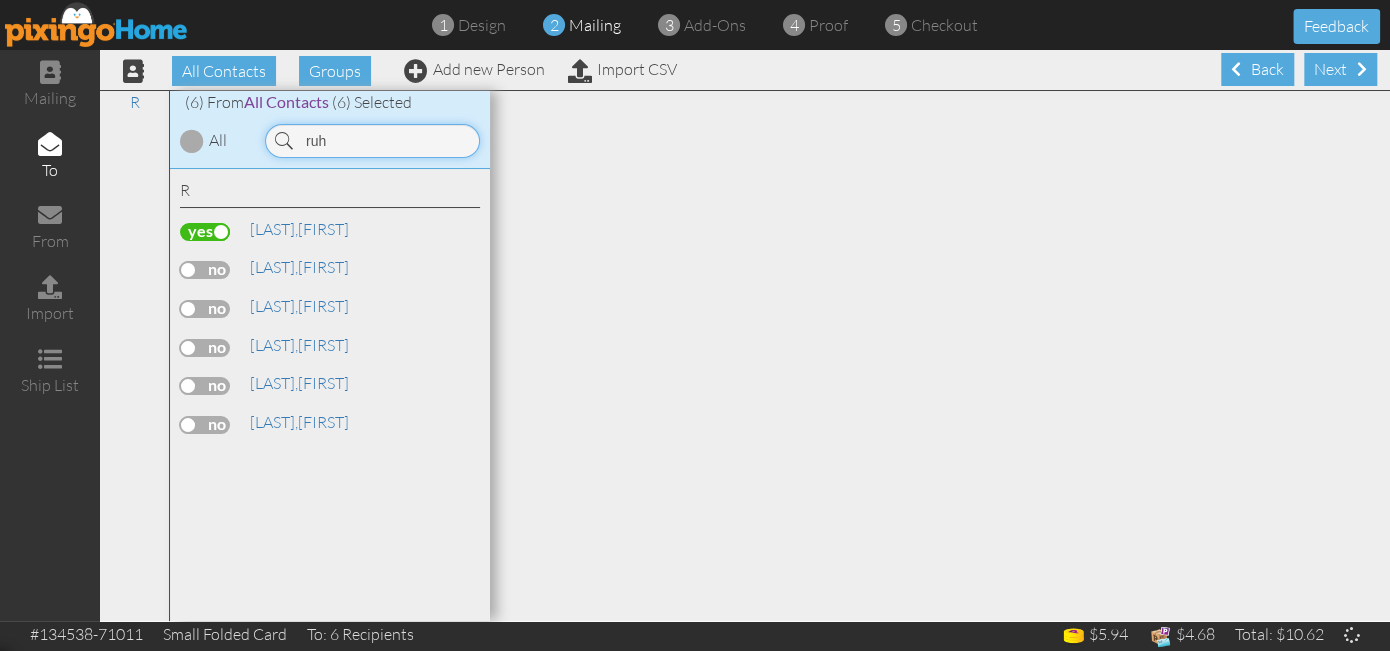click on "ruh" at bounding box center (372, 141) 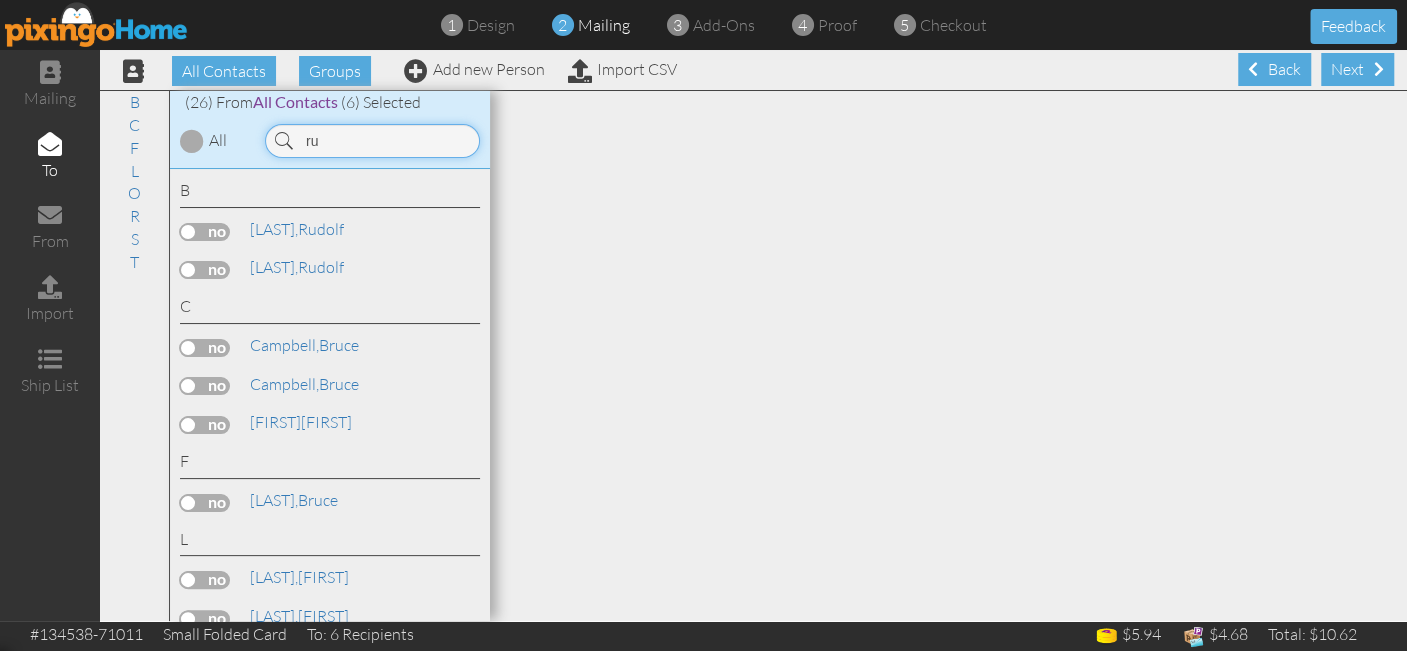 type on "r" 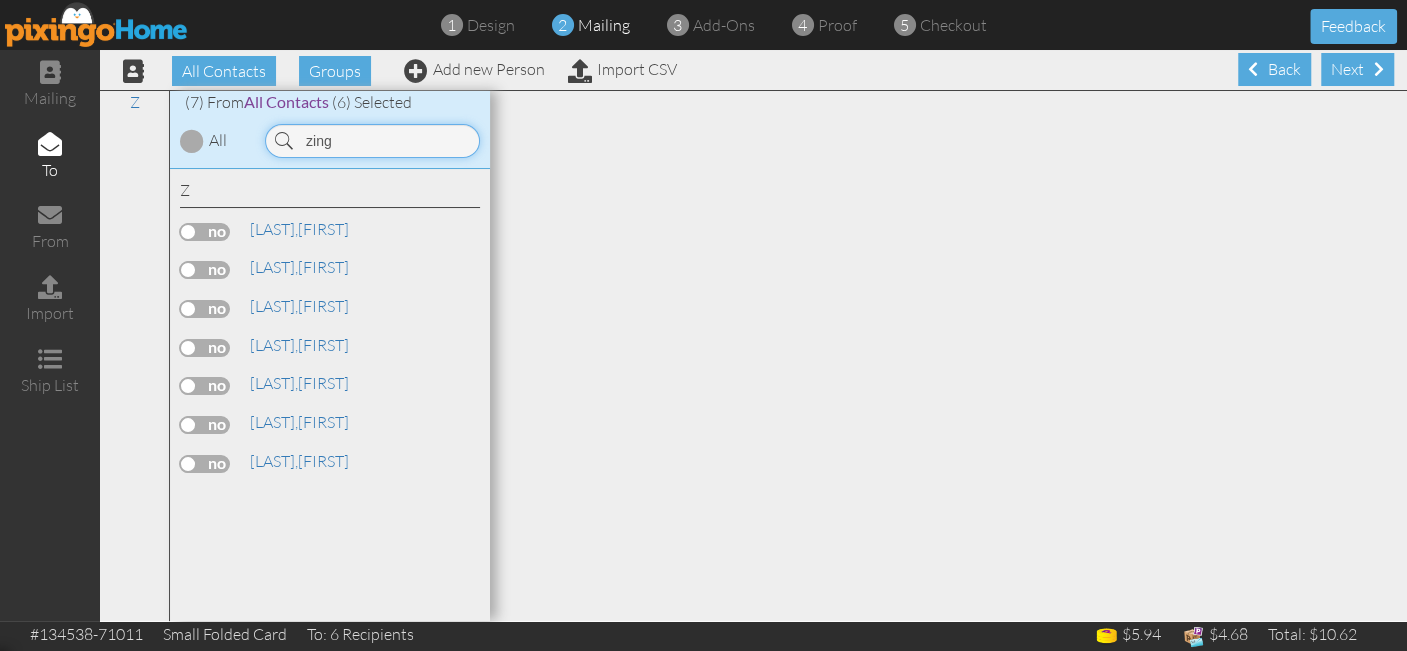 type on "zing" 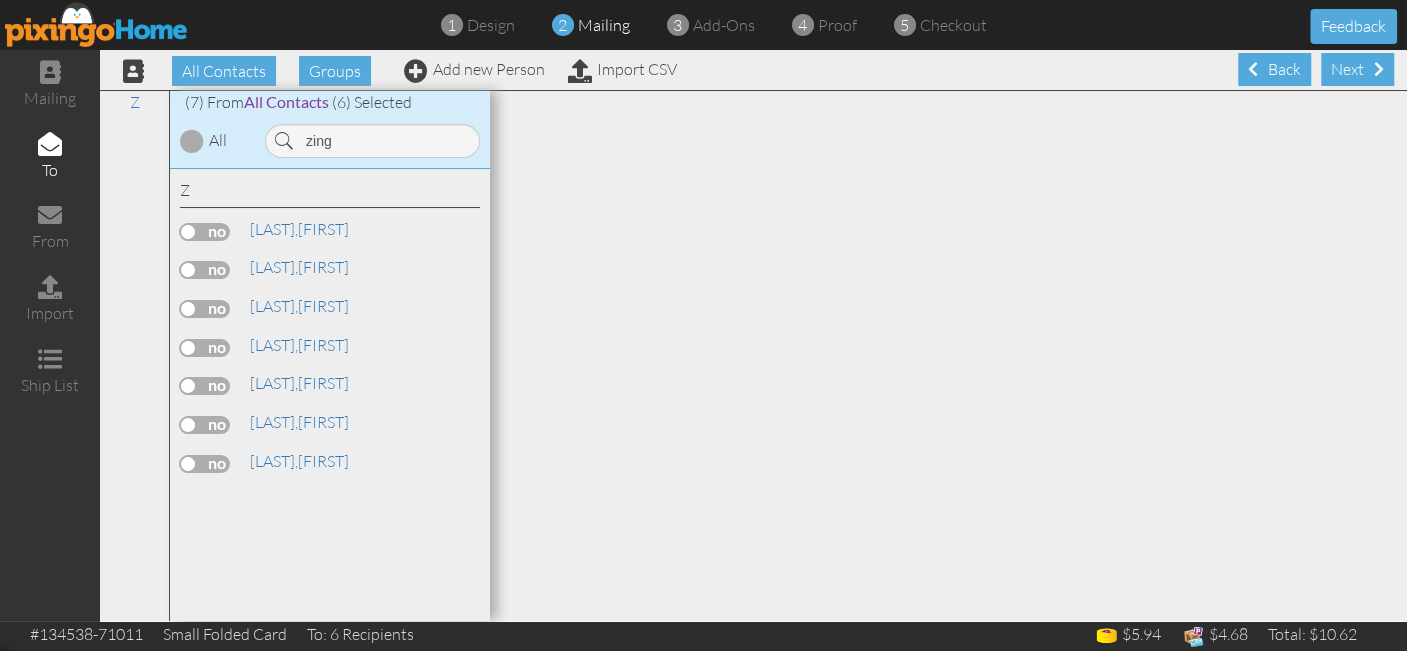 click at bounding box center [205, 386] 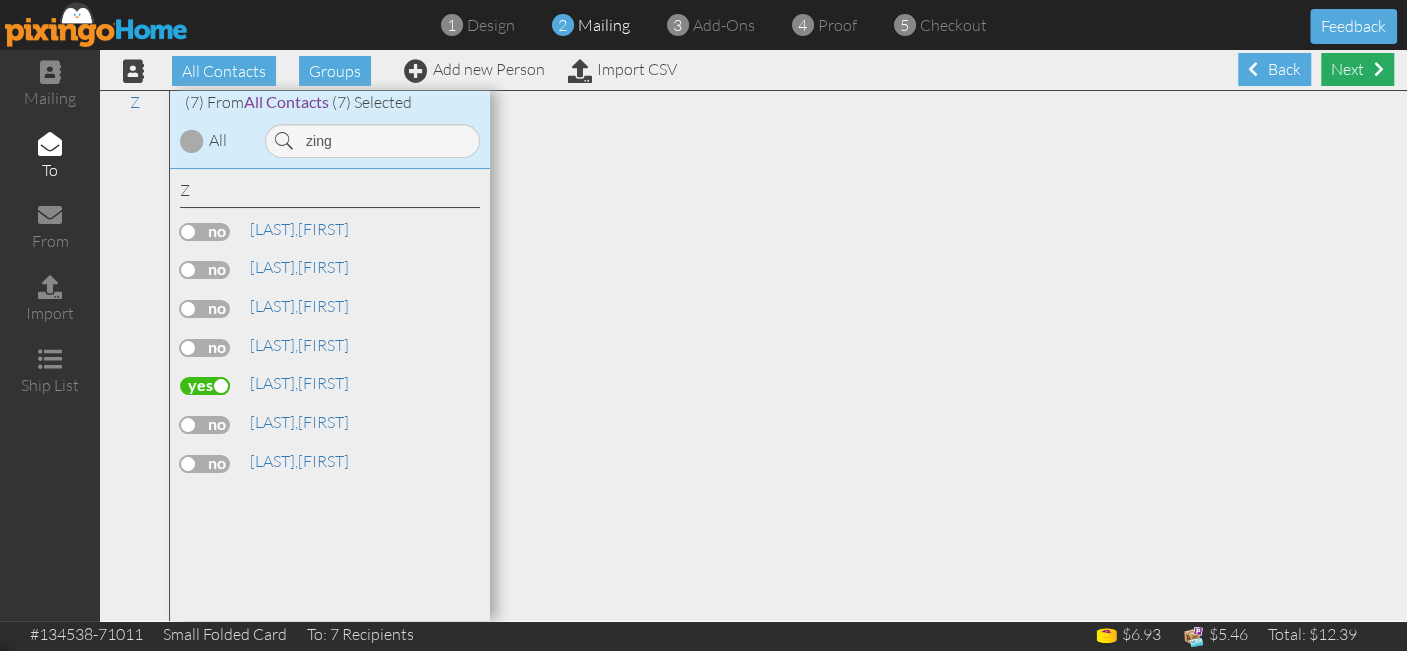 click on "Next" at bounding box center (1357, 69) 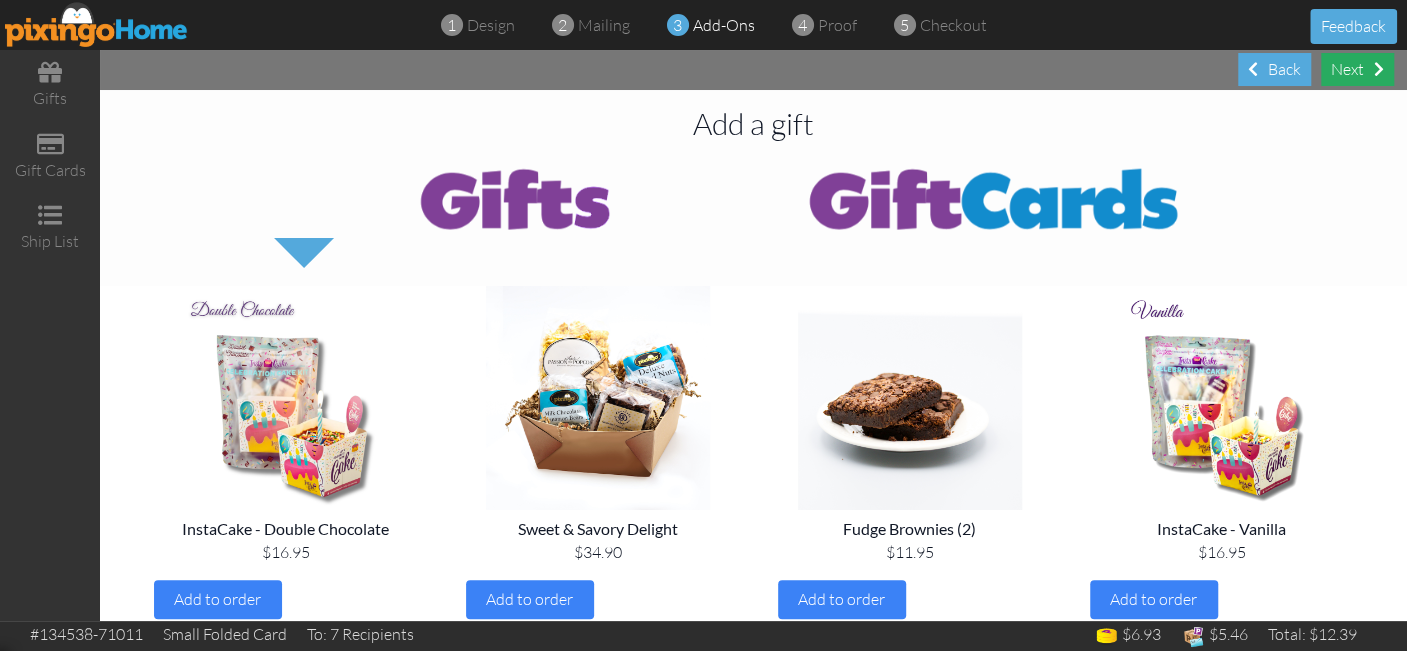 click on "Next" at bounding box center [1357, 69] 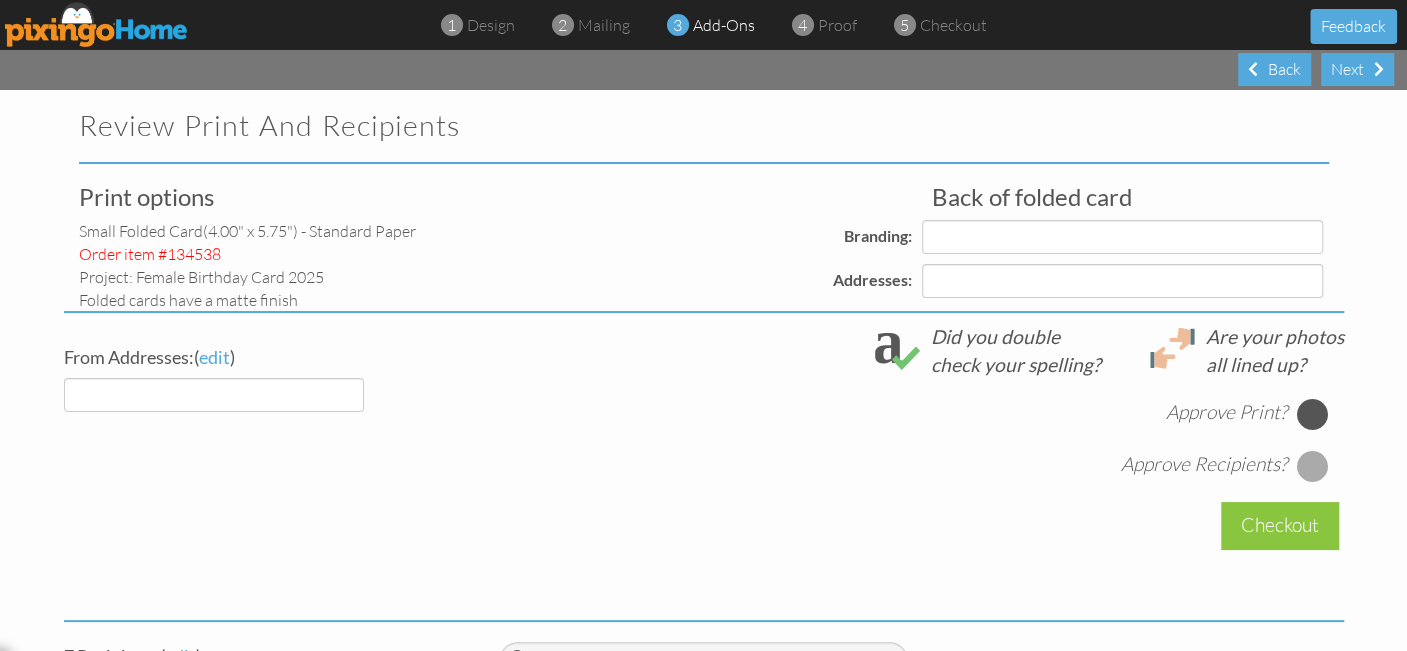 select on "object:19050" 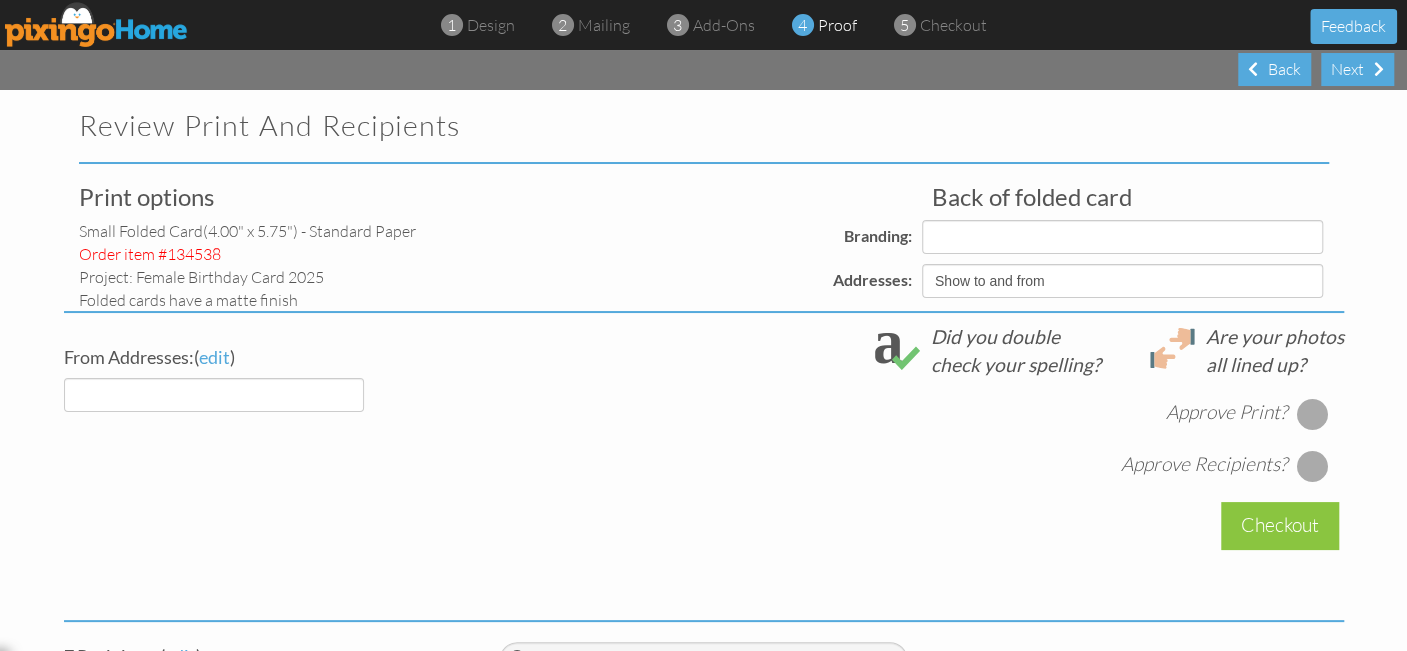 select on "object:19053" 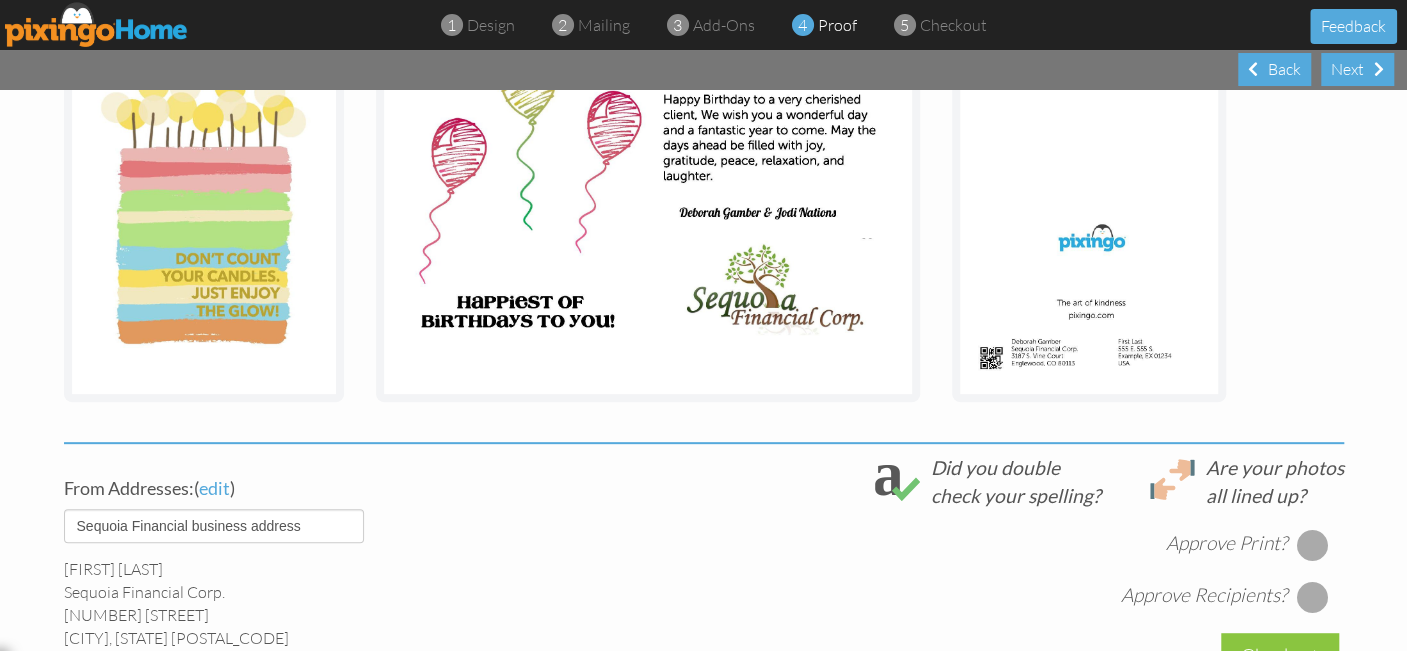 scroll, scrollTop: 397, scrollLeft: 0, axis: vertical 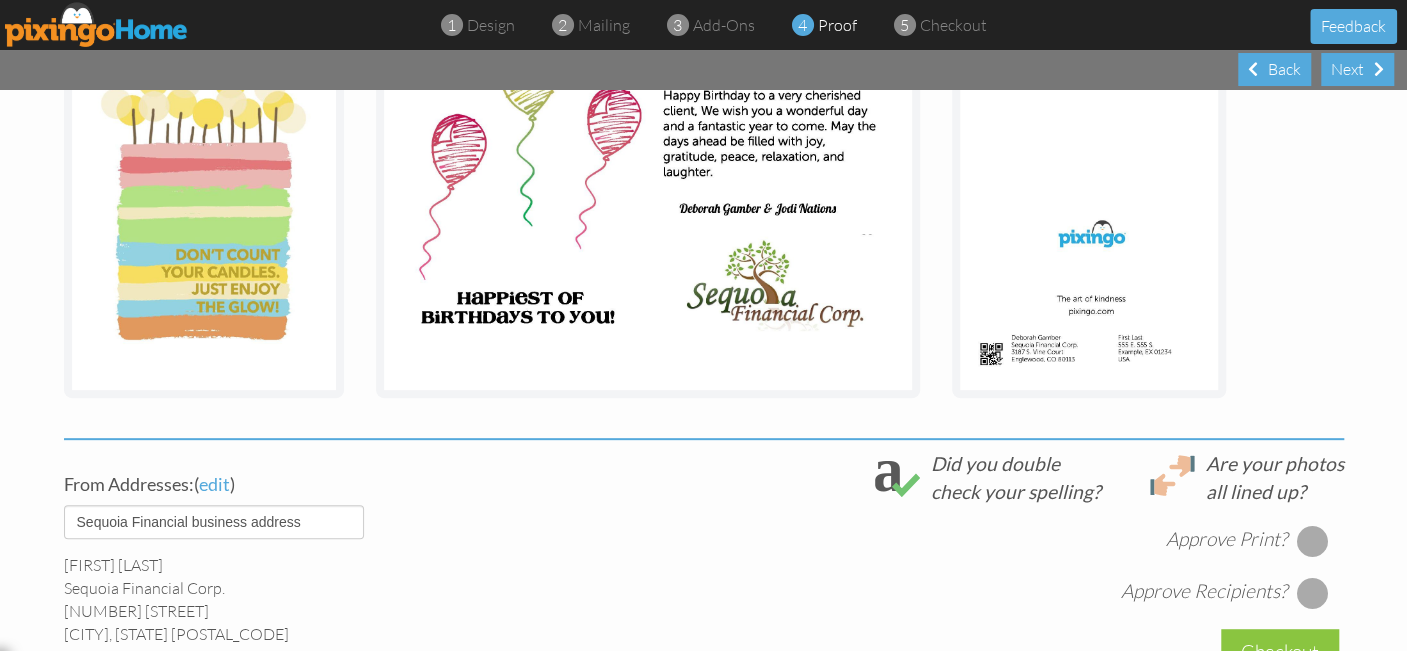 click at bounding box center [1312, 541] 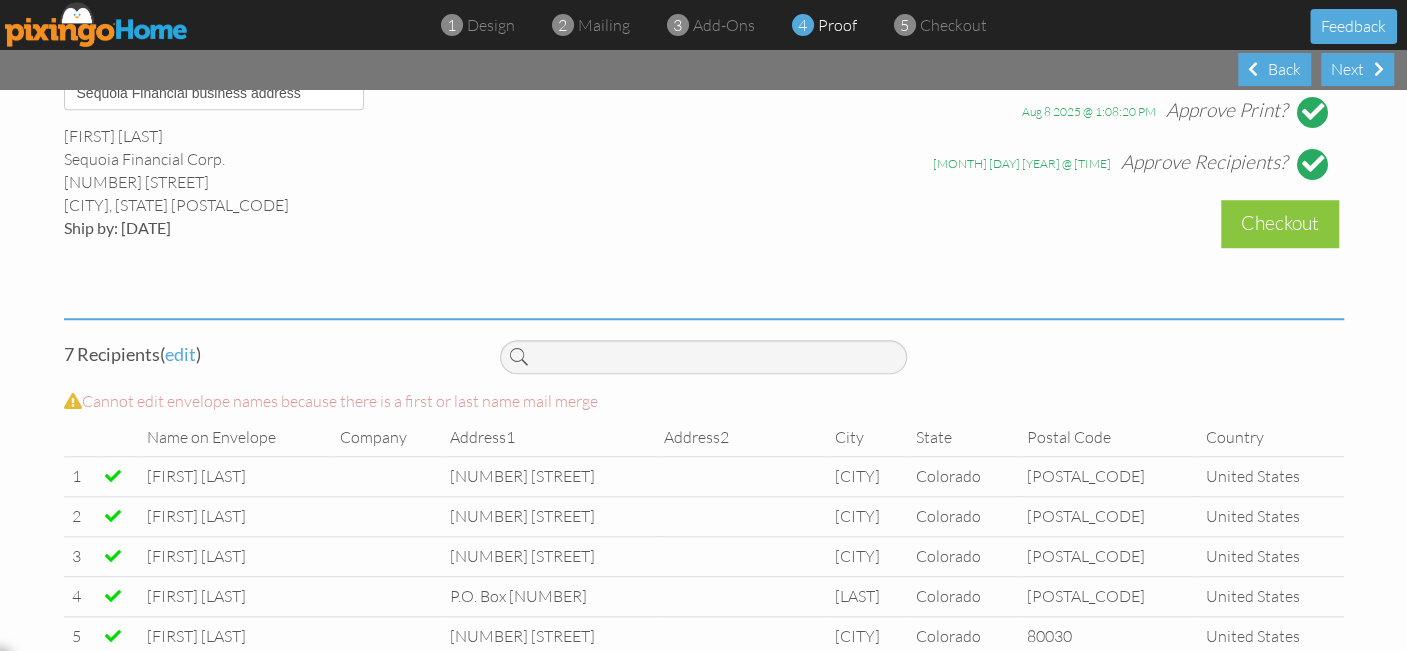 scroll, scrollTop: 832, scrollLeft: 0, axis: vertical 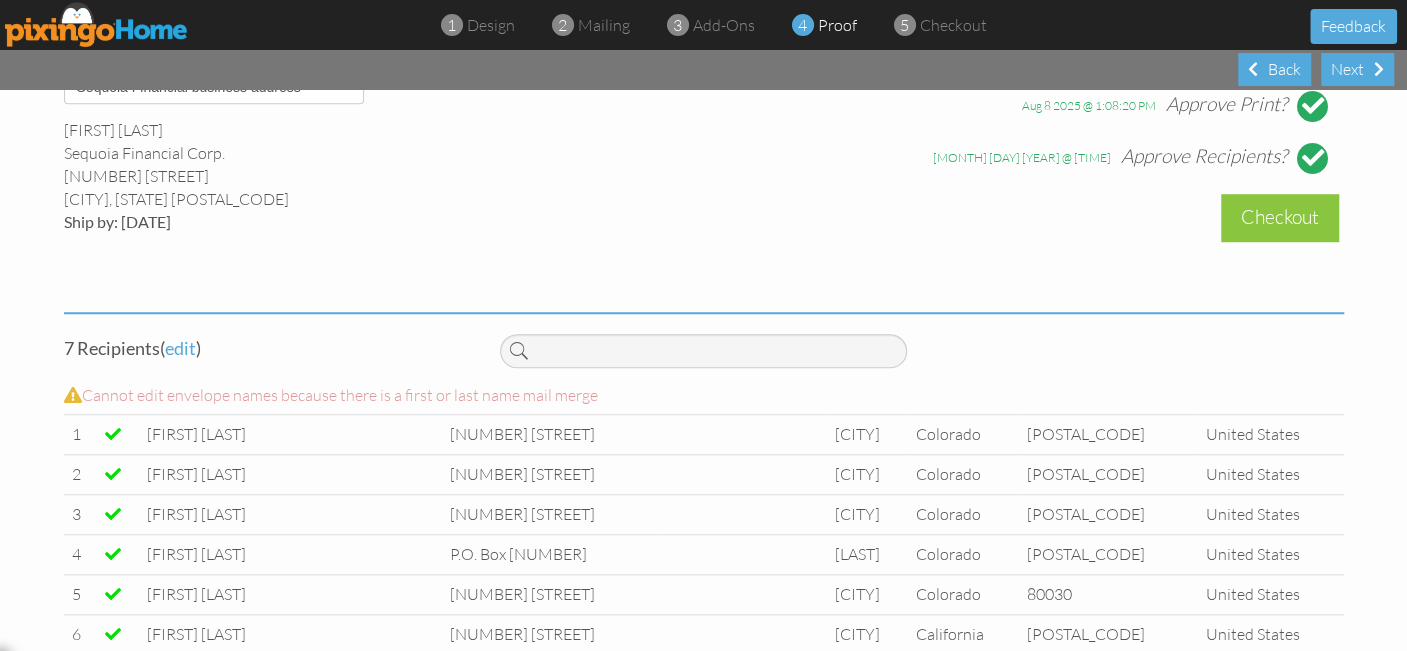 click on "Checkout" at bounding box center (1280, 217) 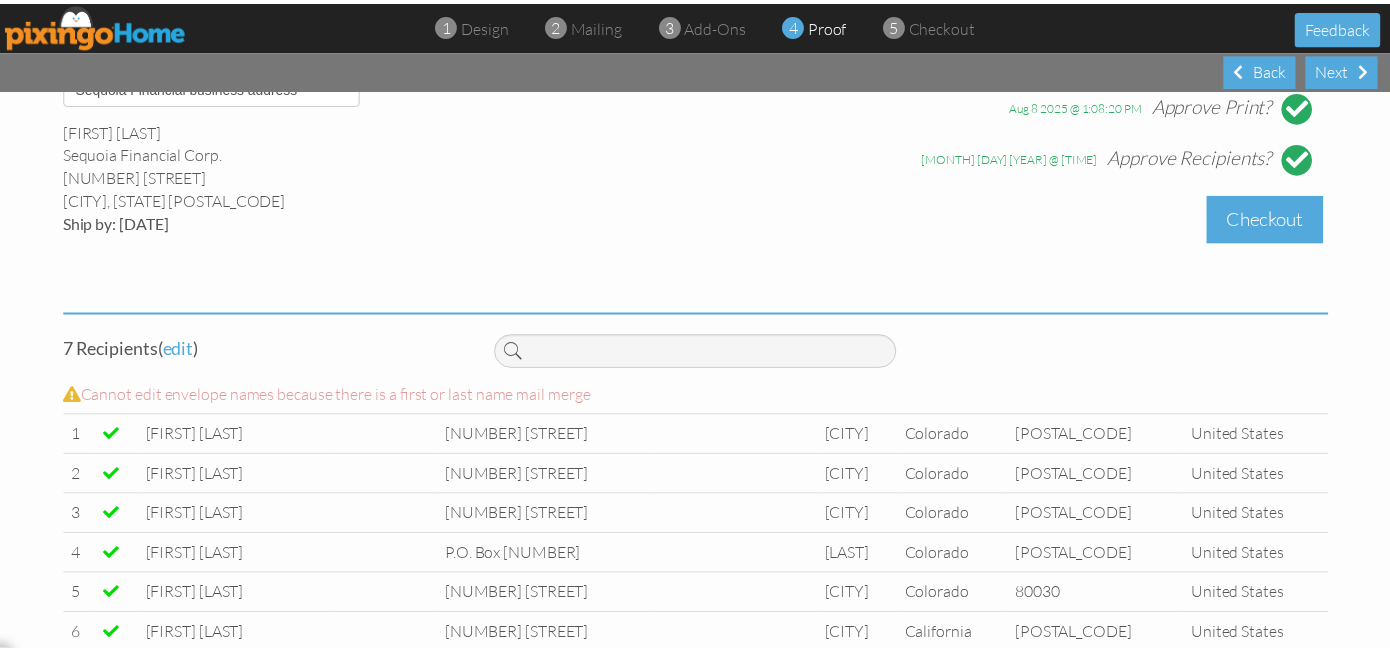 scroll, scrollTop: 0, scrollLeft: 0, axis: both 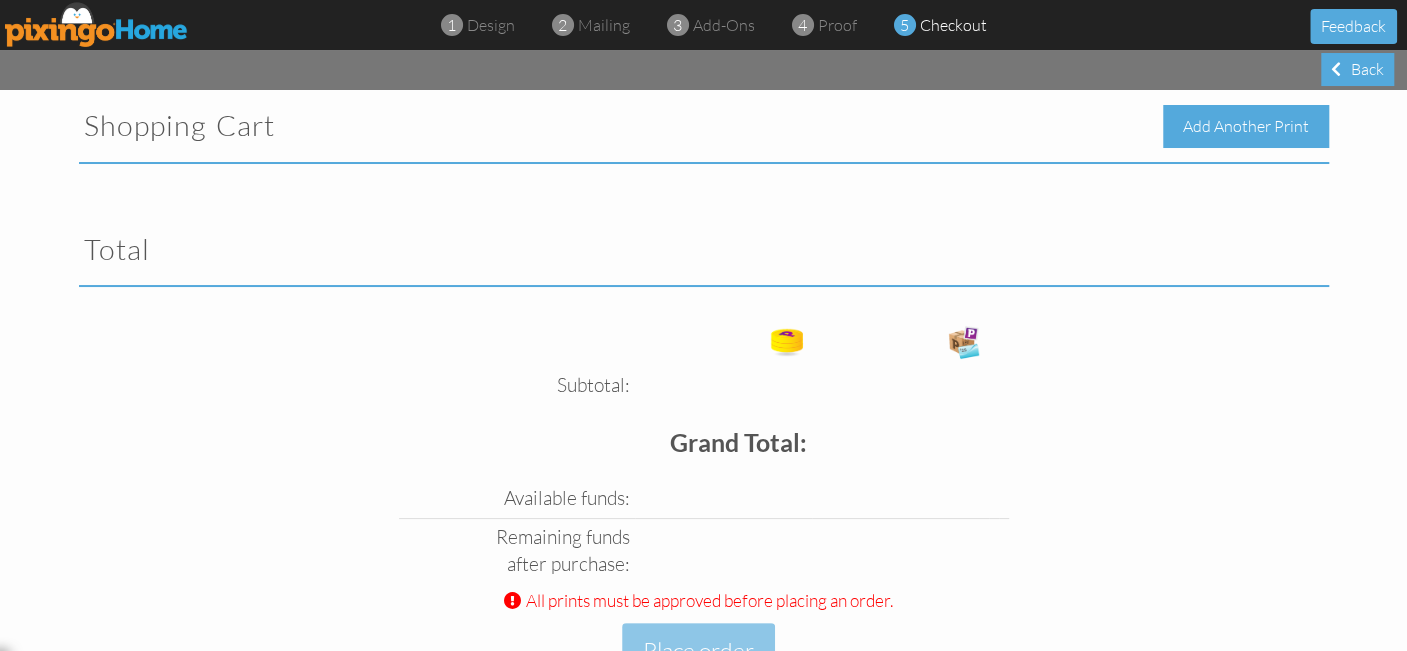click on "Add Another Print" at bounding box center [1246, 126] 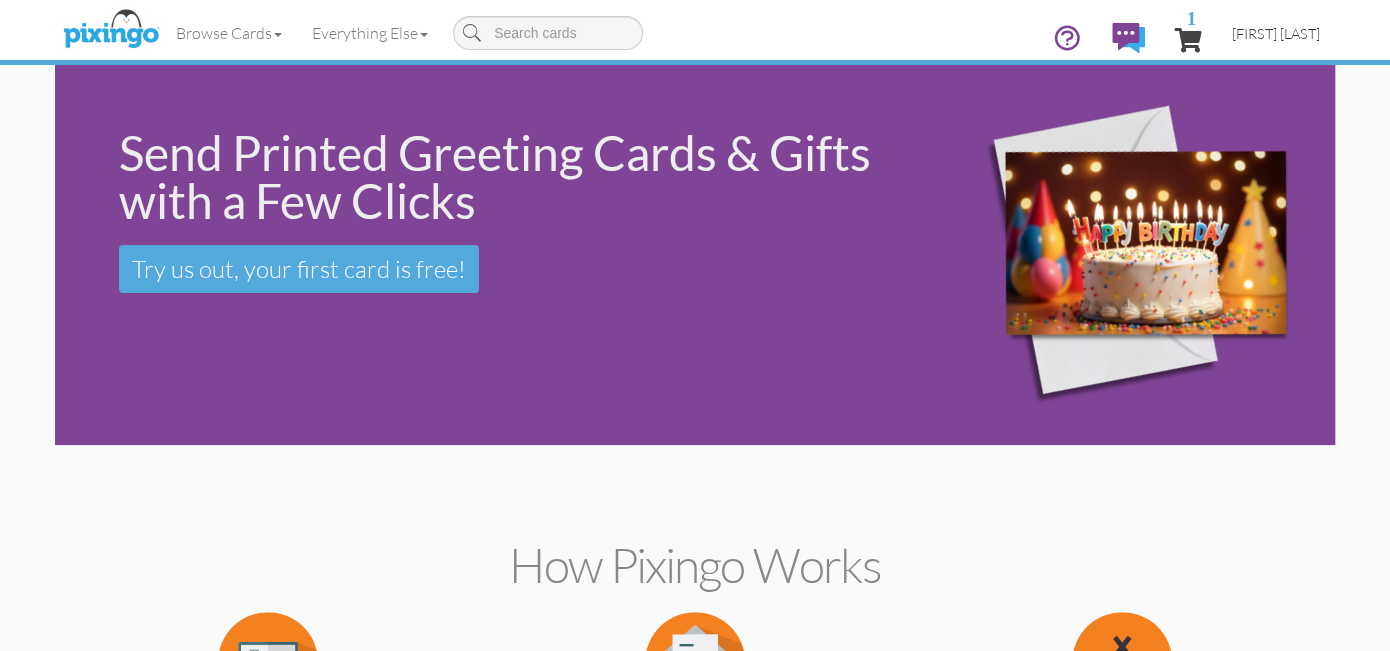 click on "[FIRST] [LAST]" at bounding box center (1276, 33) 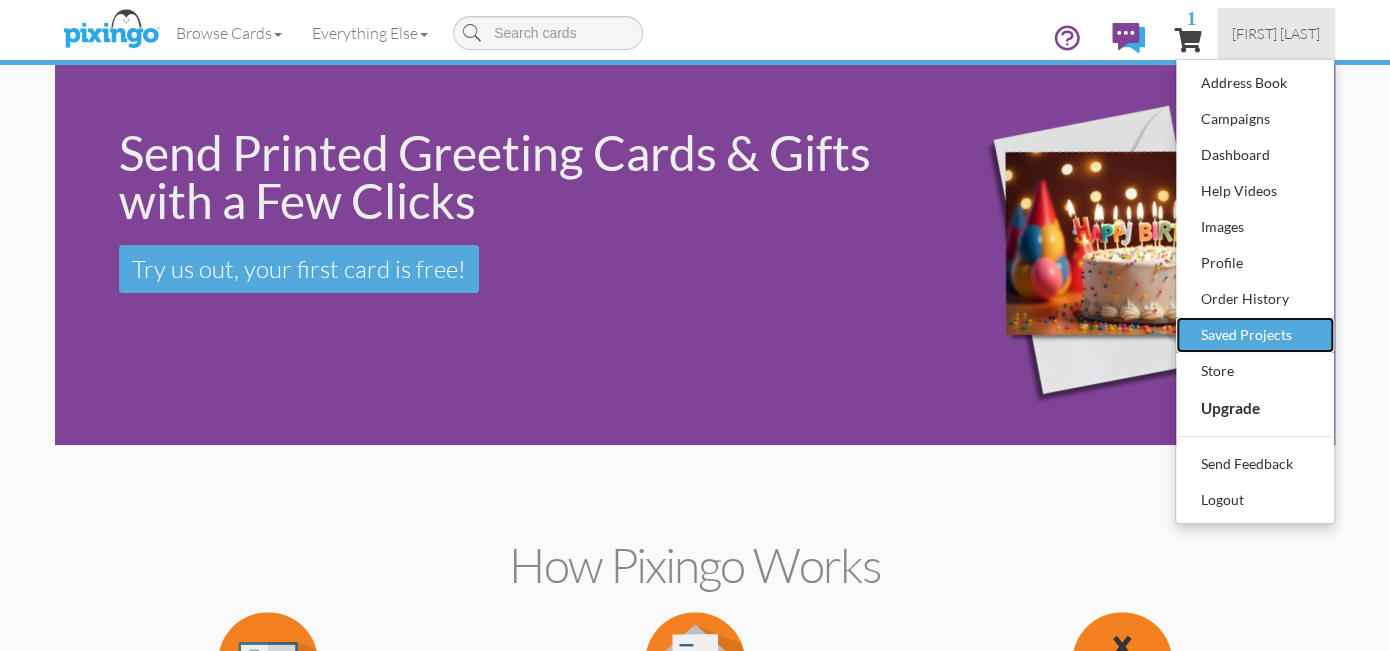 click on "Saved Projects" at bounding box center (1255, 335) 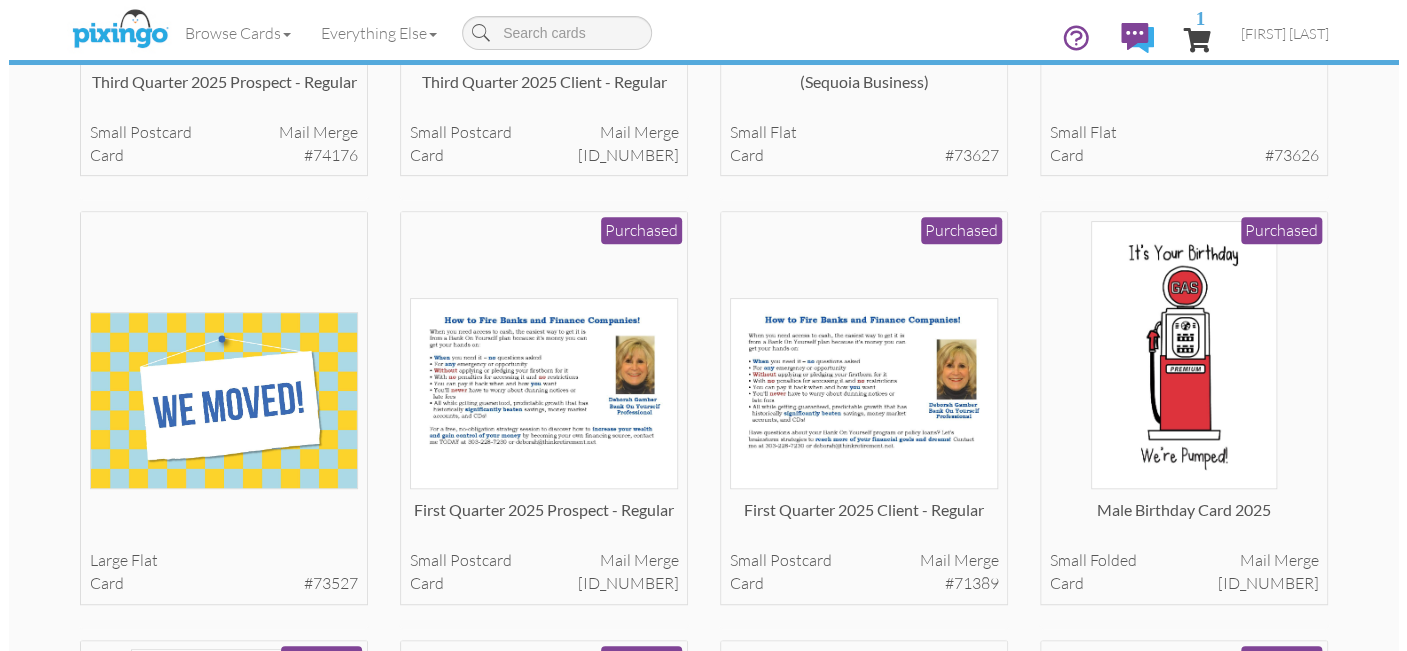 scroll, scrollTop: 439, scrollLeft: 0, axis: vertical 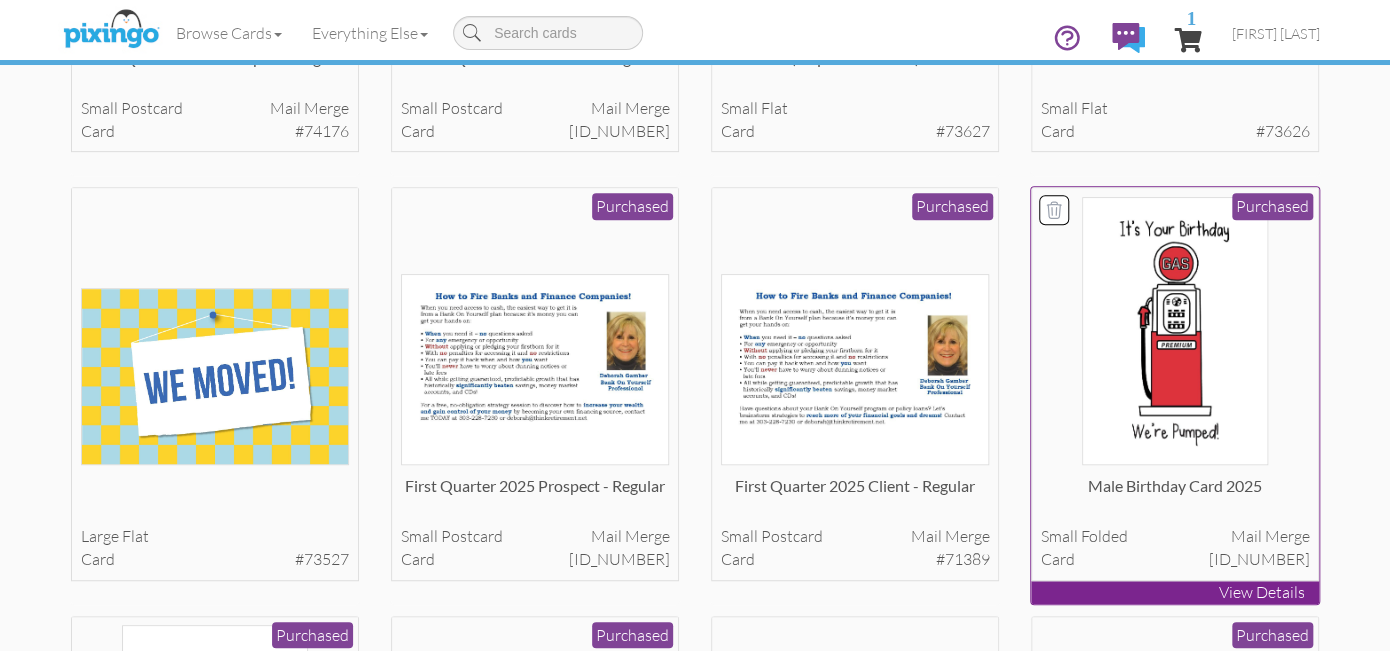 click at bounding box center (1174, 331) 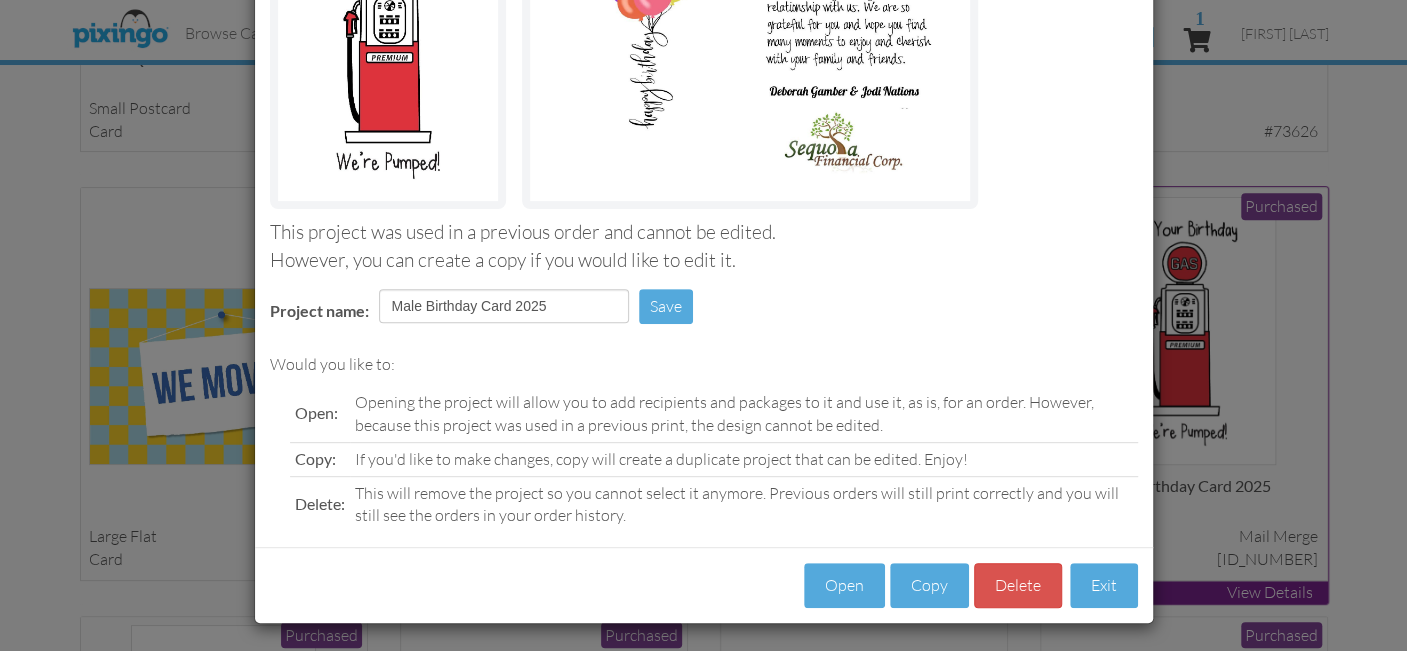 scroll, scrollTop: 282, scrollLeft: 0, axis: vertical 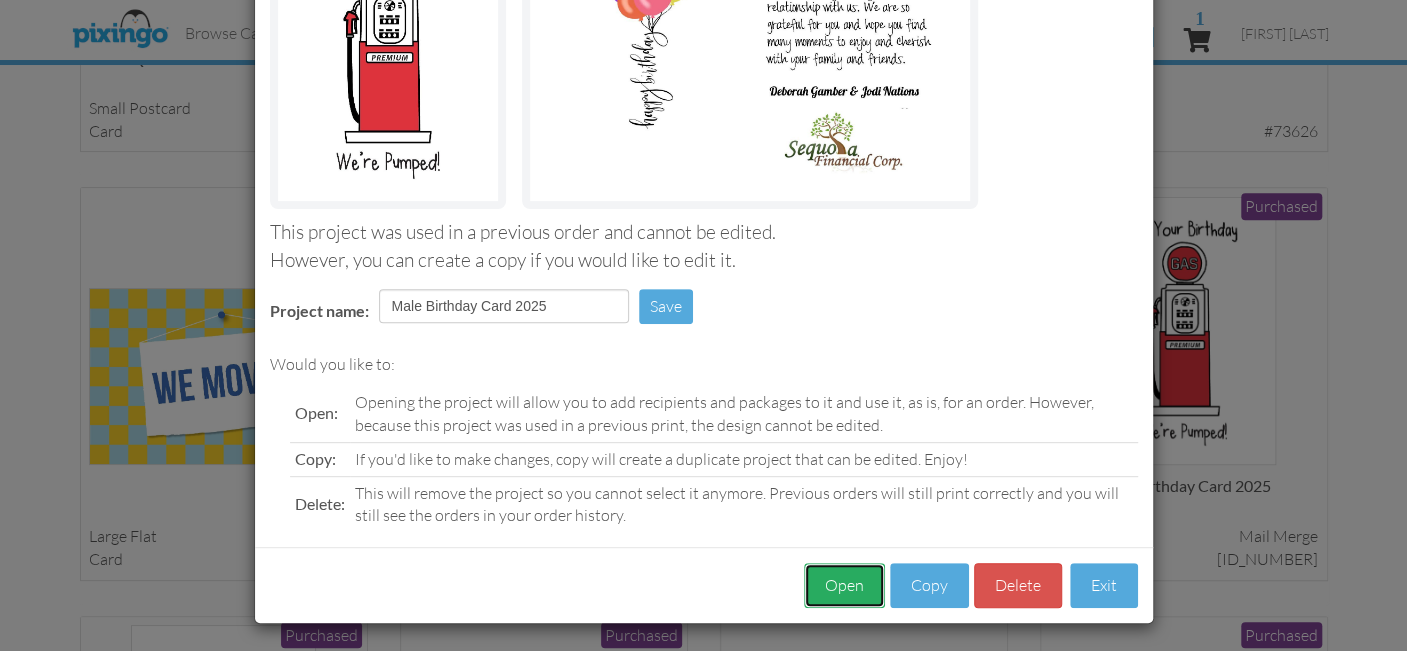 click on "Open" at bounding box center (844, 585) 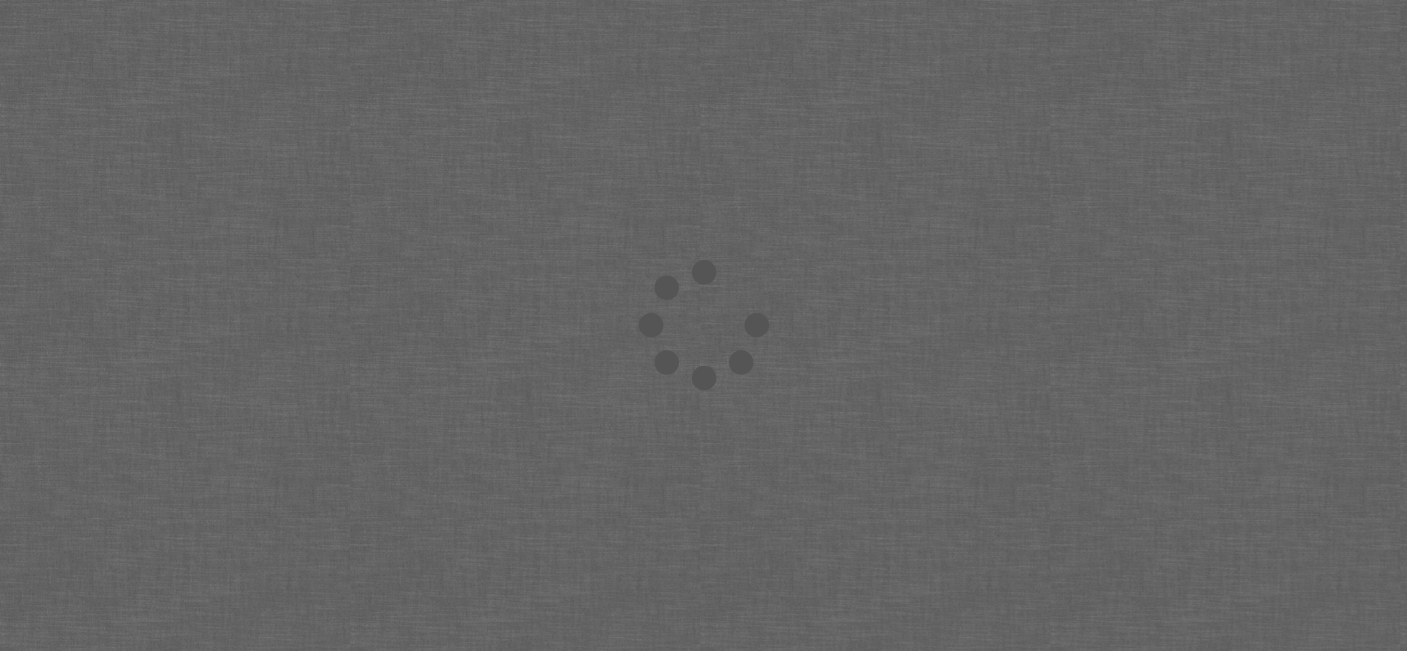 scroll, scrollTop: 0, scrollLeft: 0, axis: both 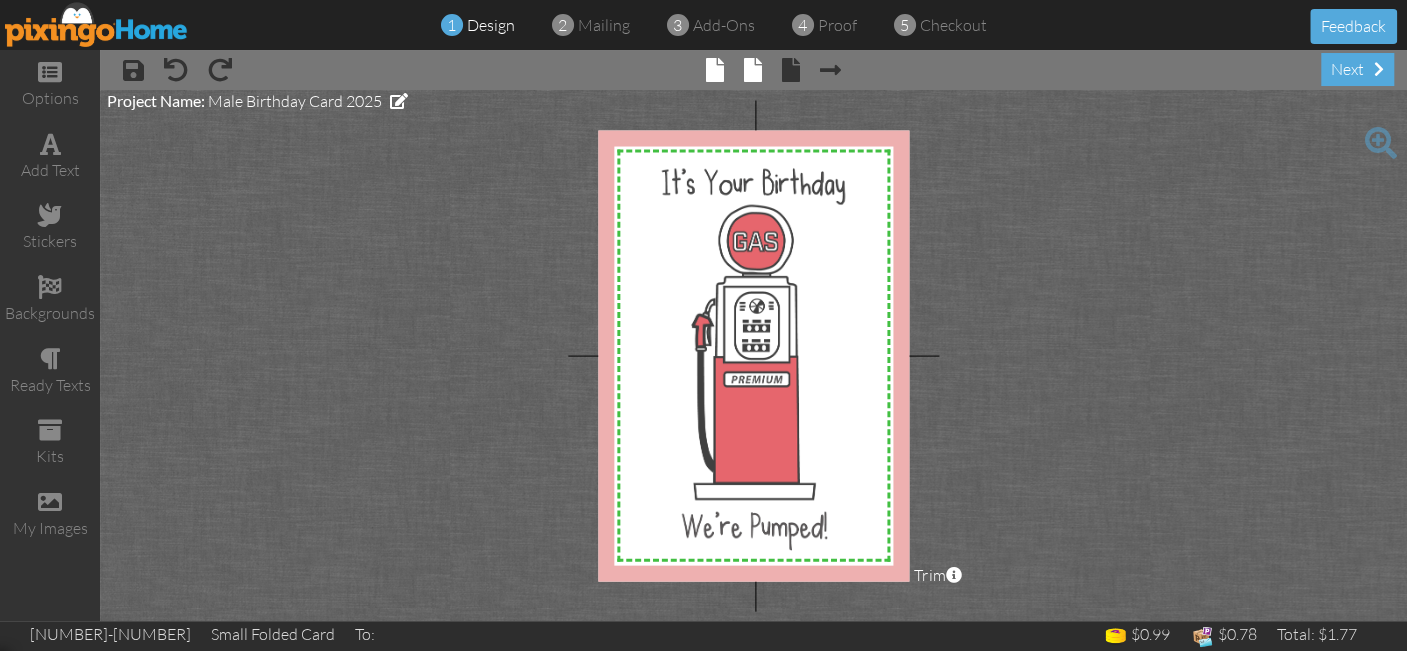 click at bounding box center [753, 70] 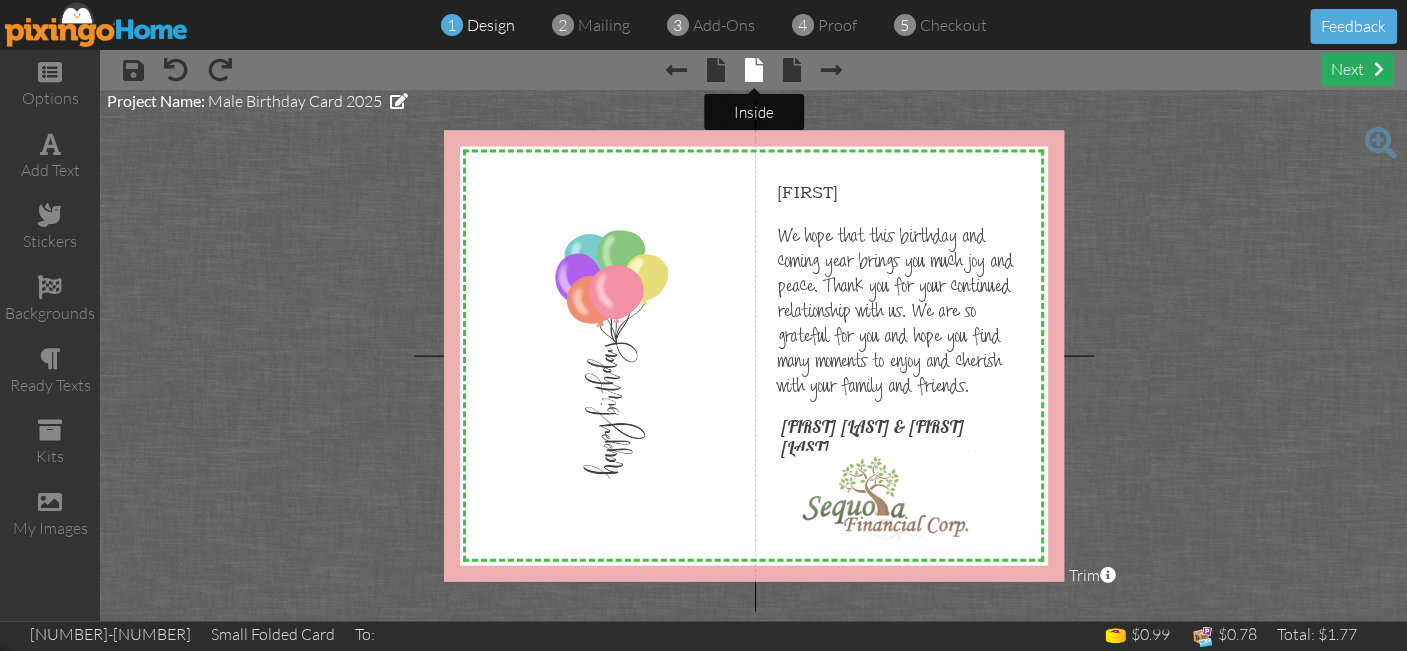 click on "next" at bounding box center [1357, 69] 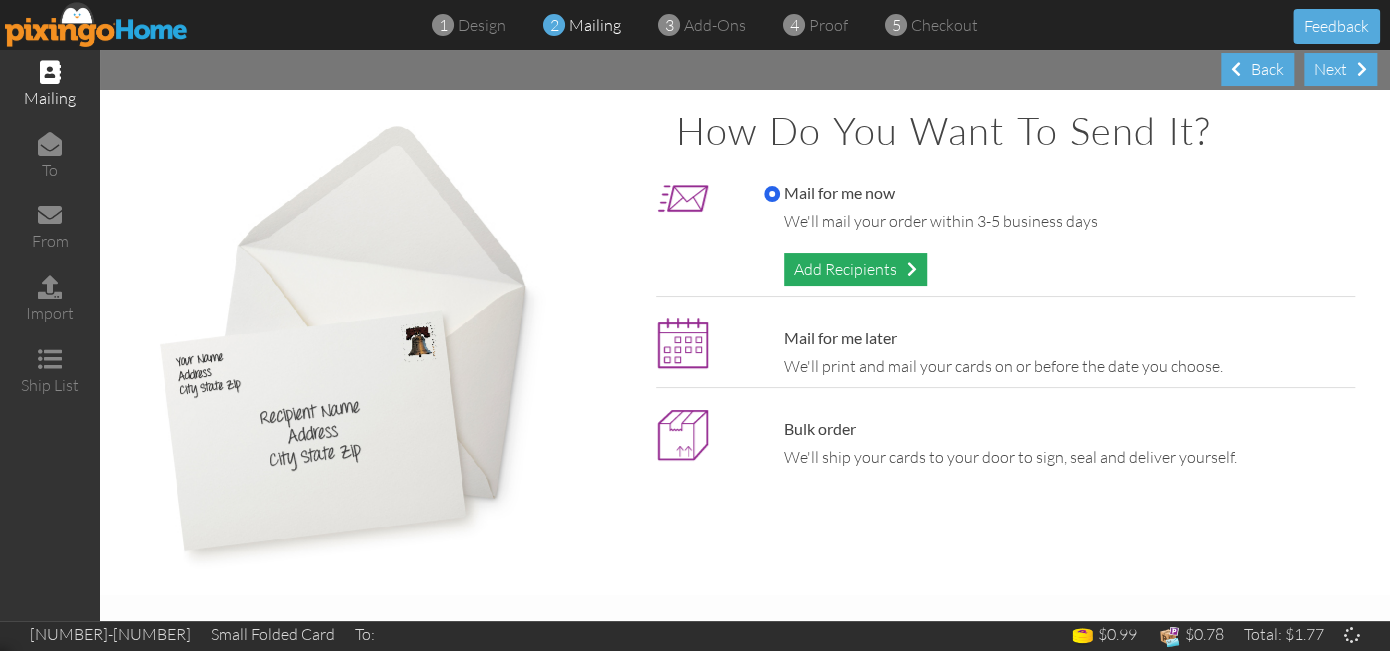 click on "Add Recipients" at bounding box center (855, 269) 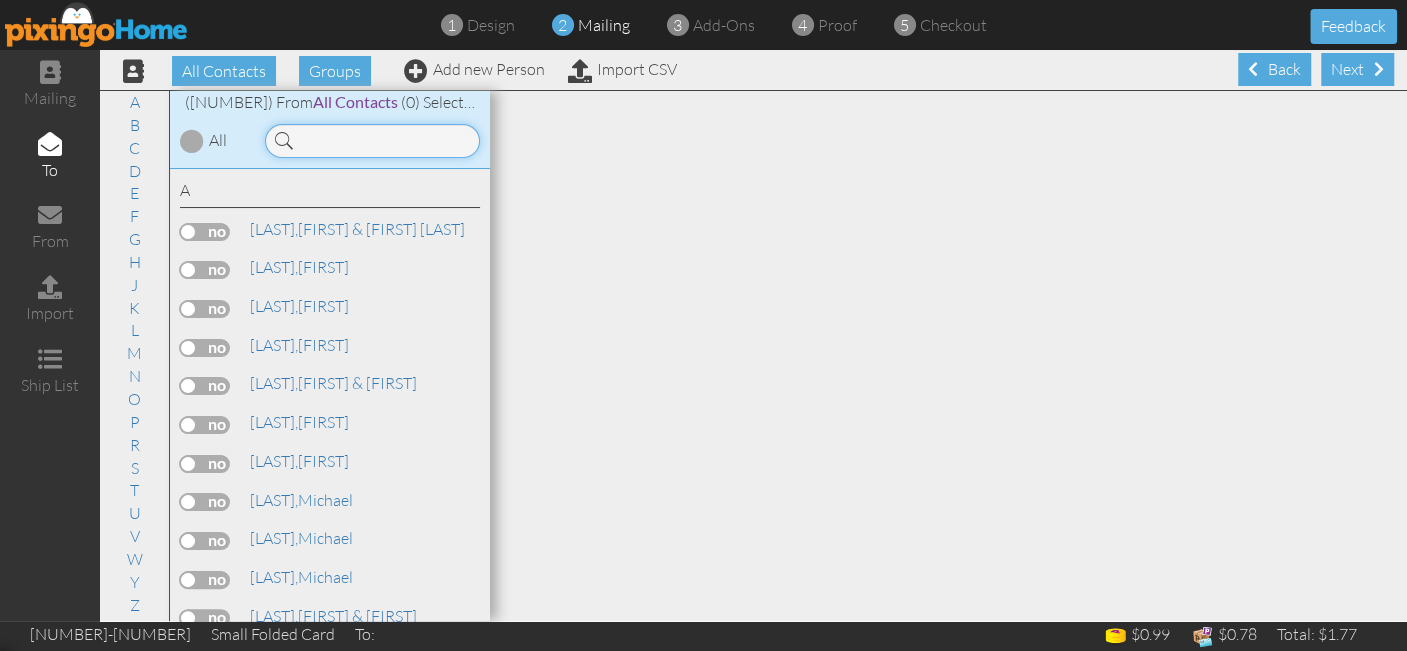 click at bounding box center [372, 141] 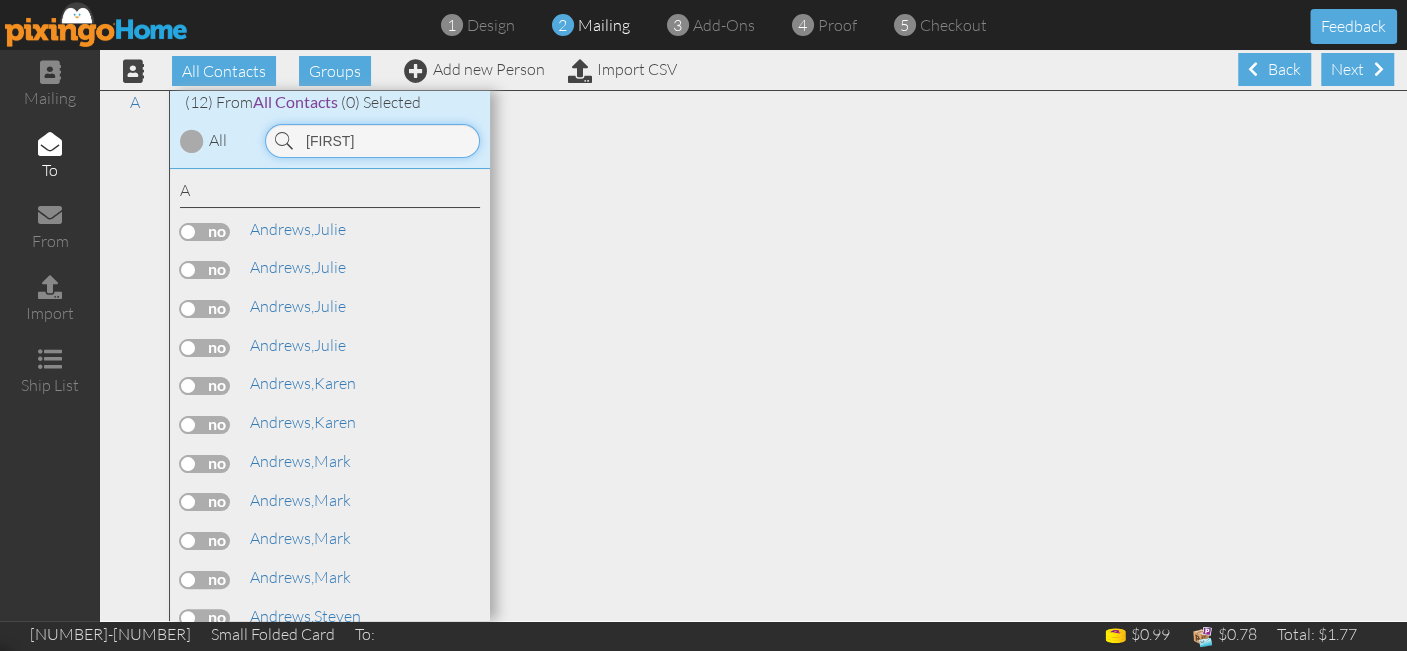 scroll, scrollTop: 59, scrollLeft: 0, axis: vertical 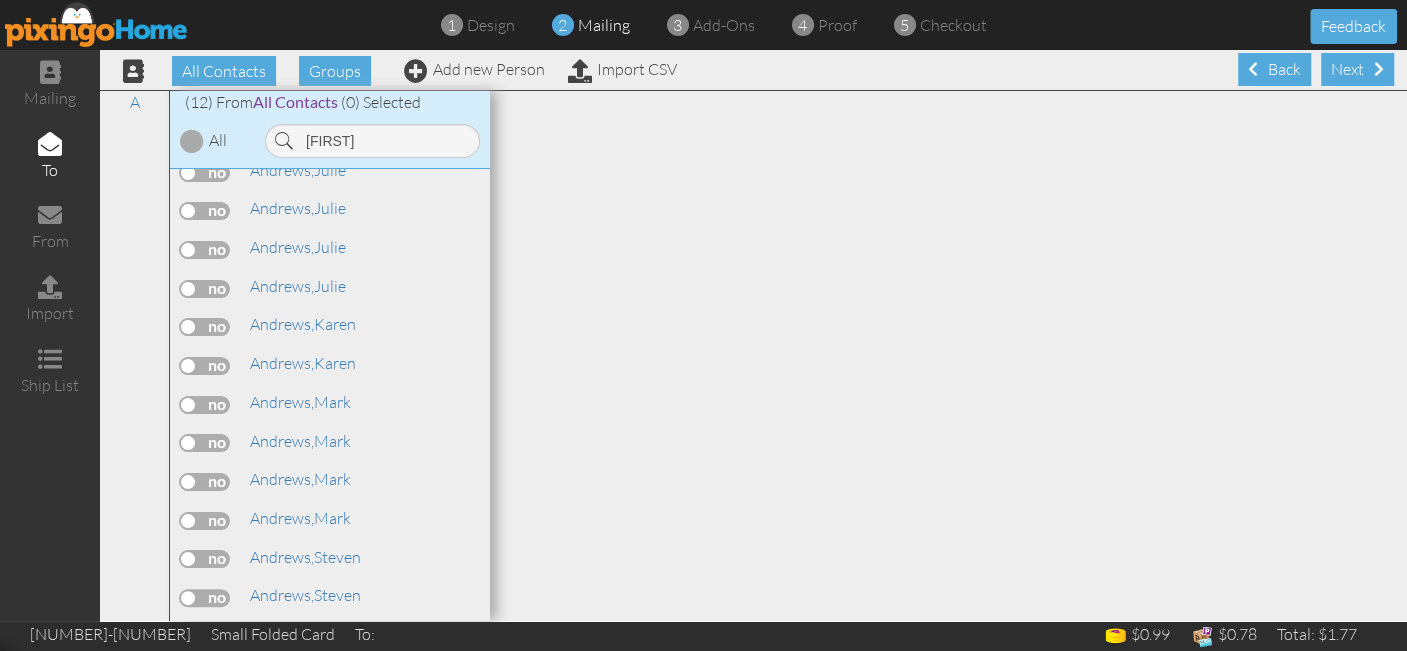 click at bounding box center [205, 598] 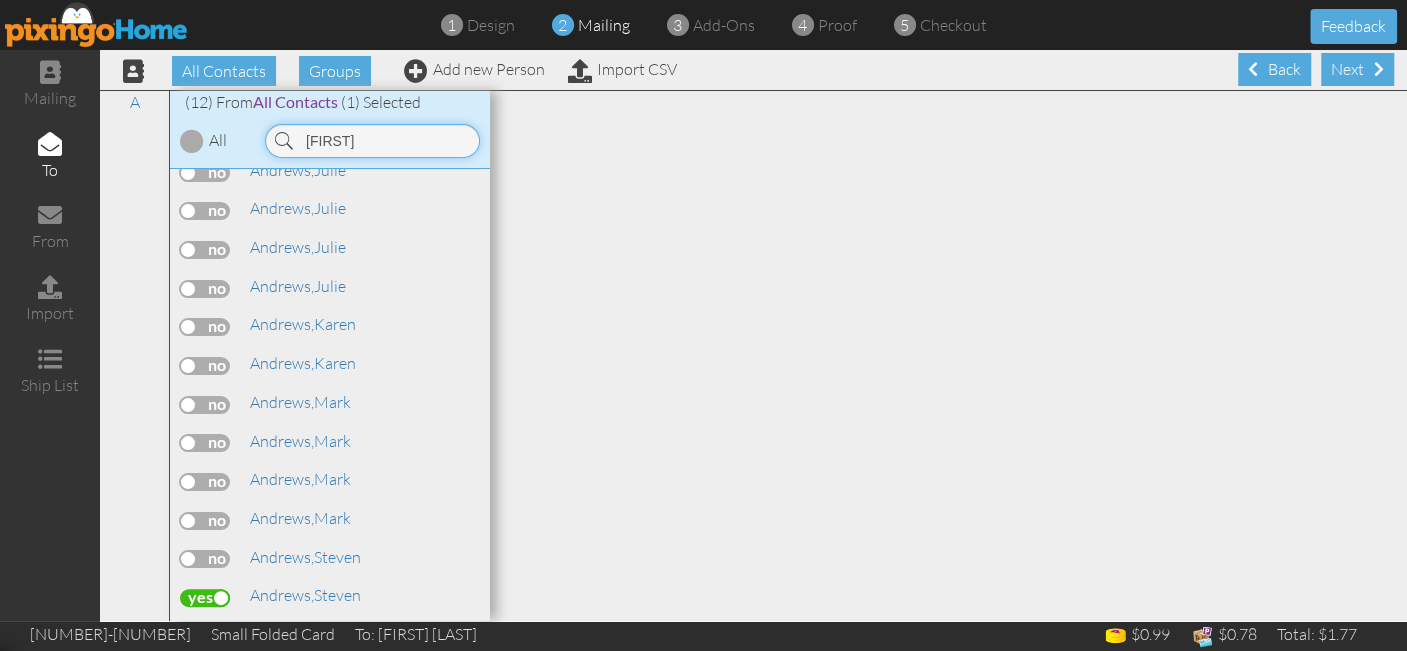 click on "[FIRST]" at bounding box center [372, 141] 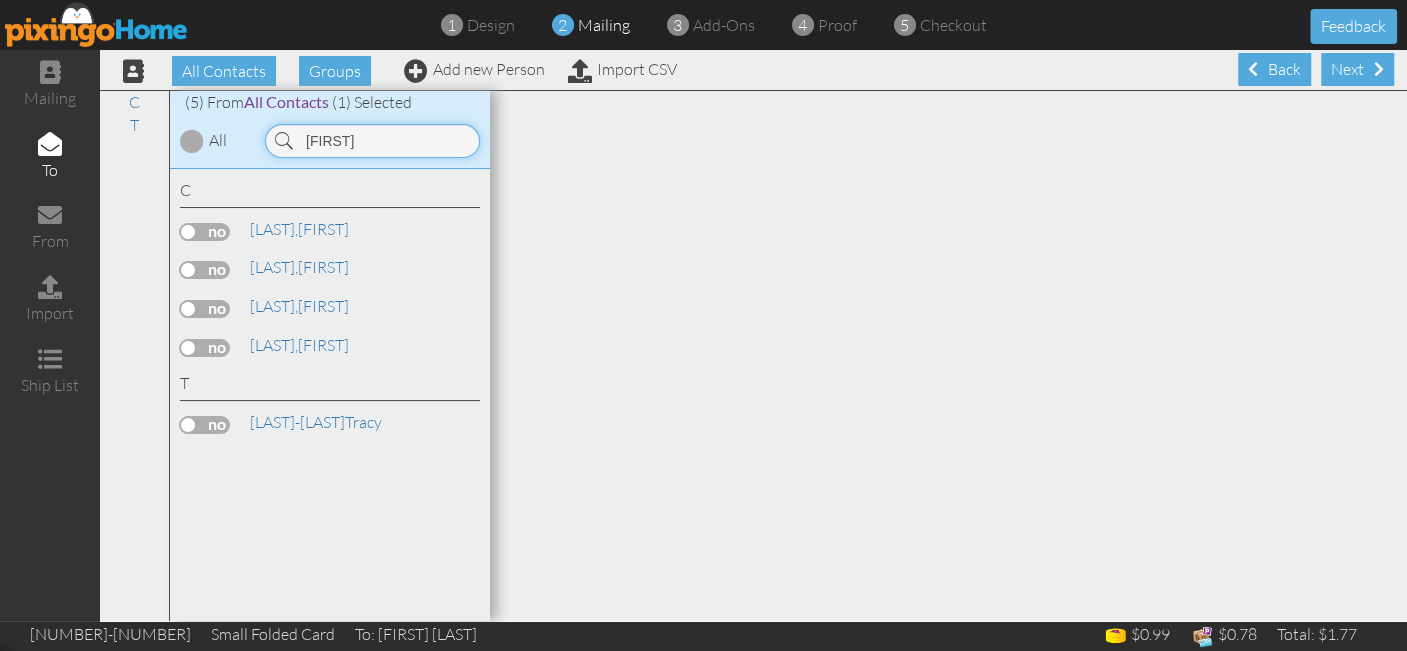 scroll, scrollTop: 0, scrollLeft: 0, axis: both 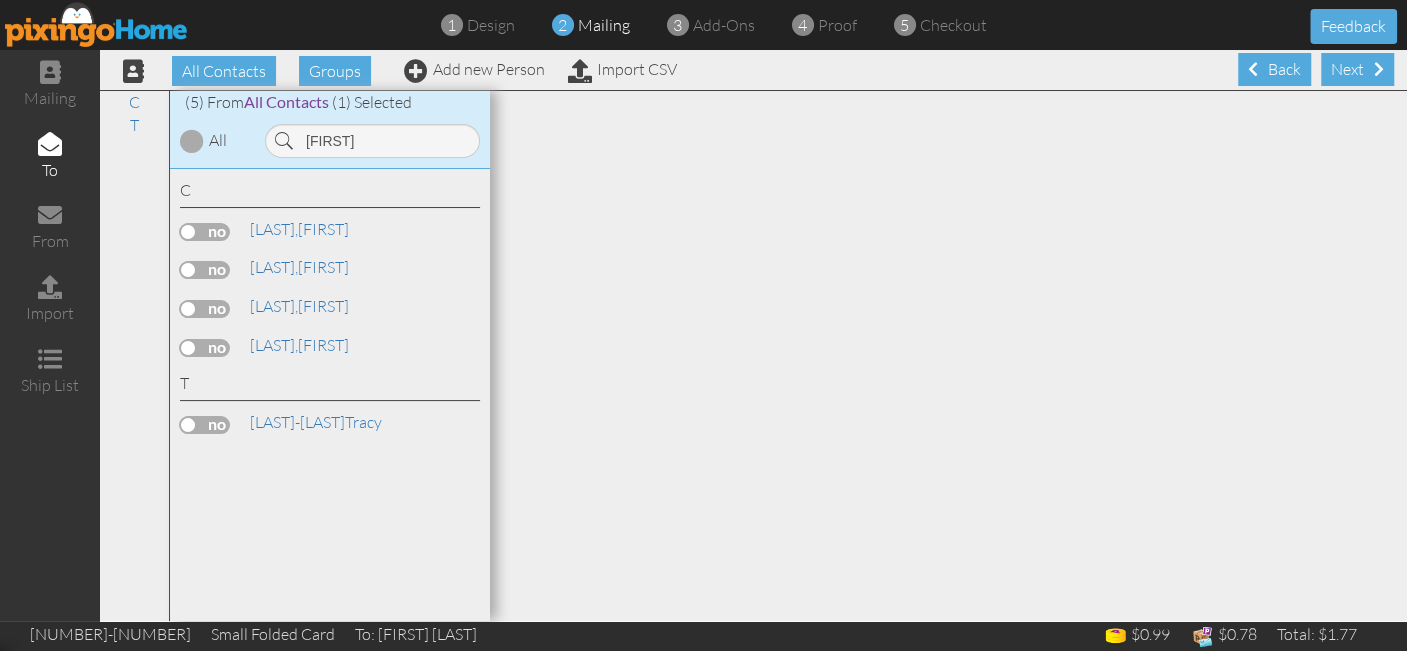 click at bounding box center [205, 270] 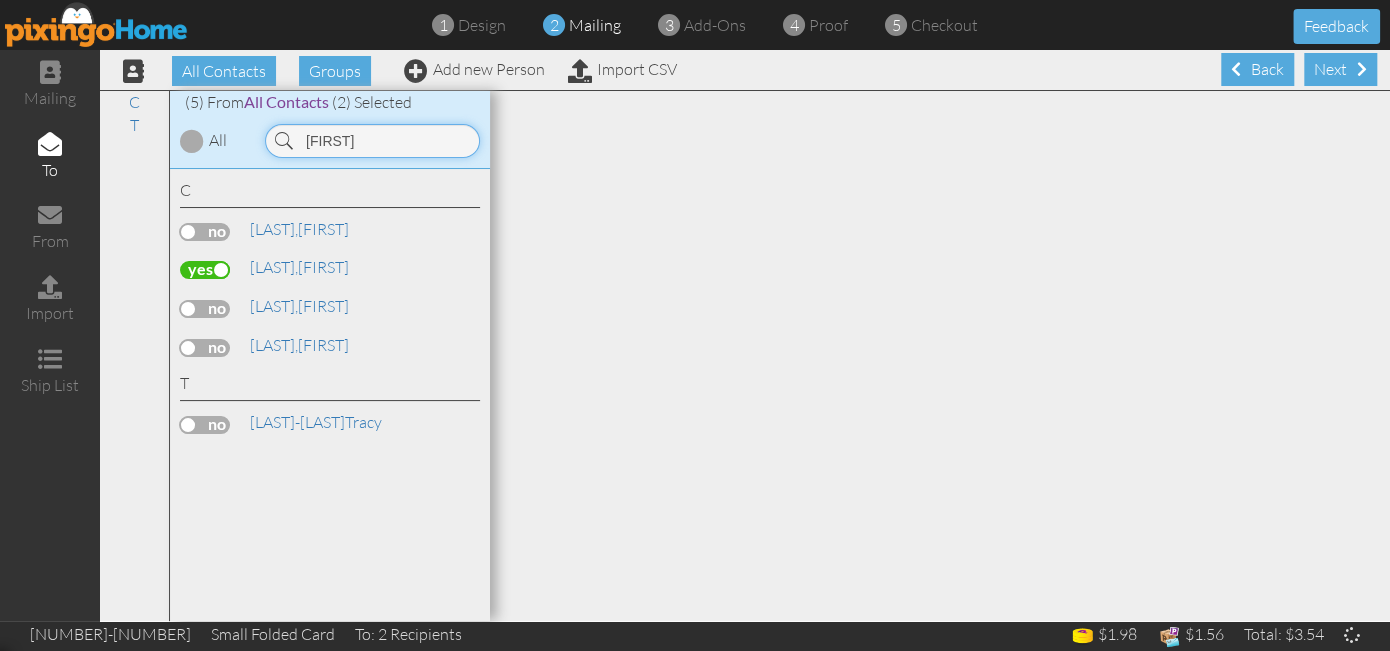click on "[FIRST]" at bounding box center (372, 141) 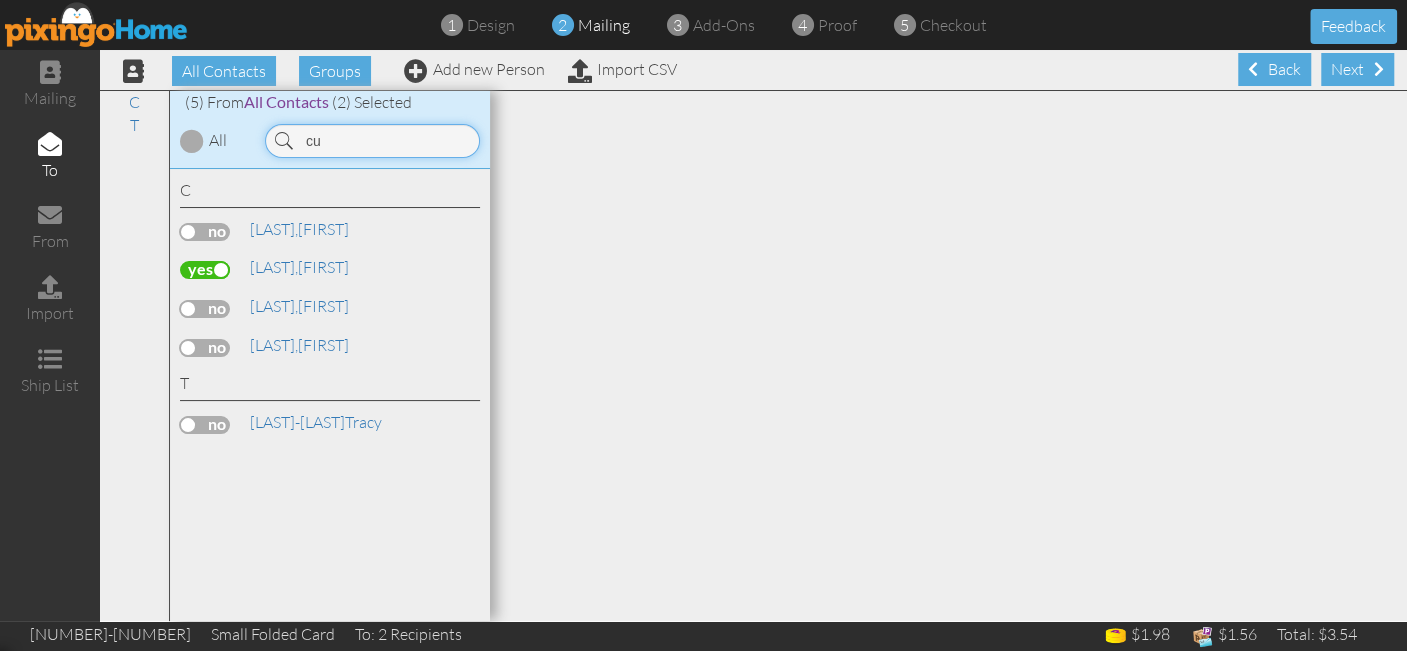 type on "c" 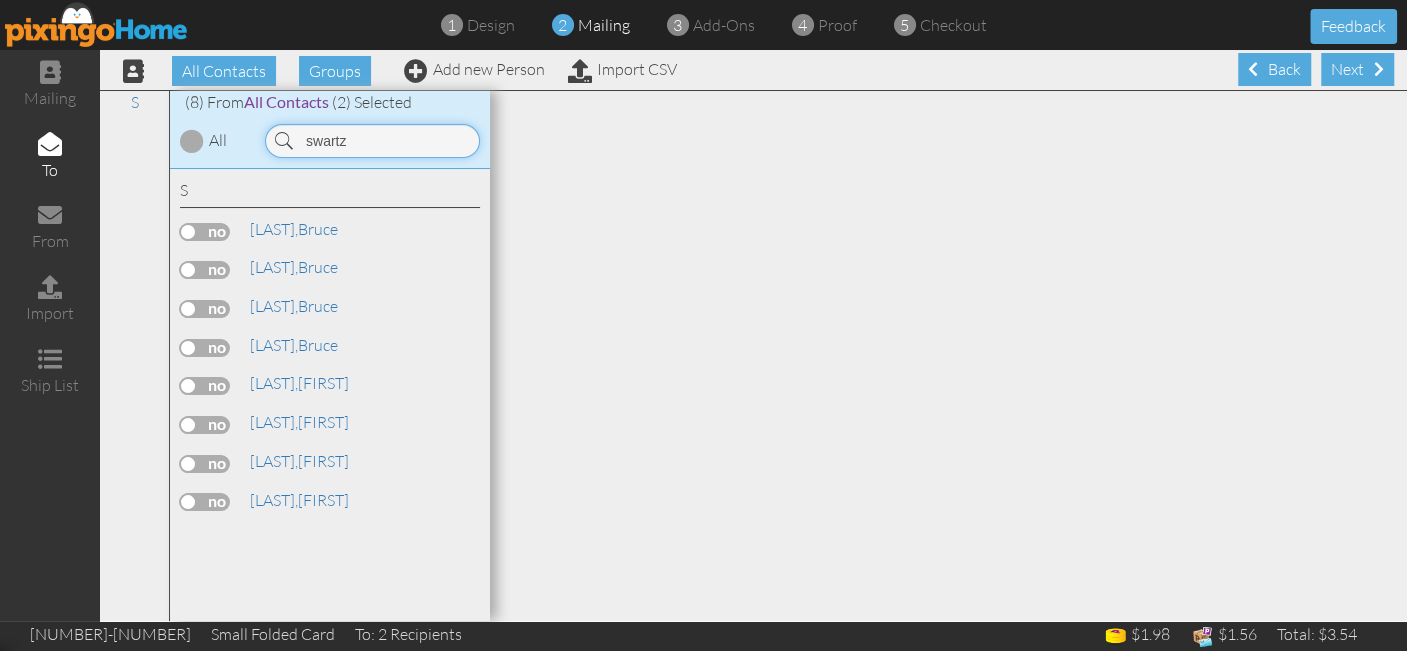 type on "swartz" 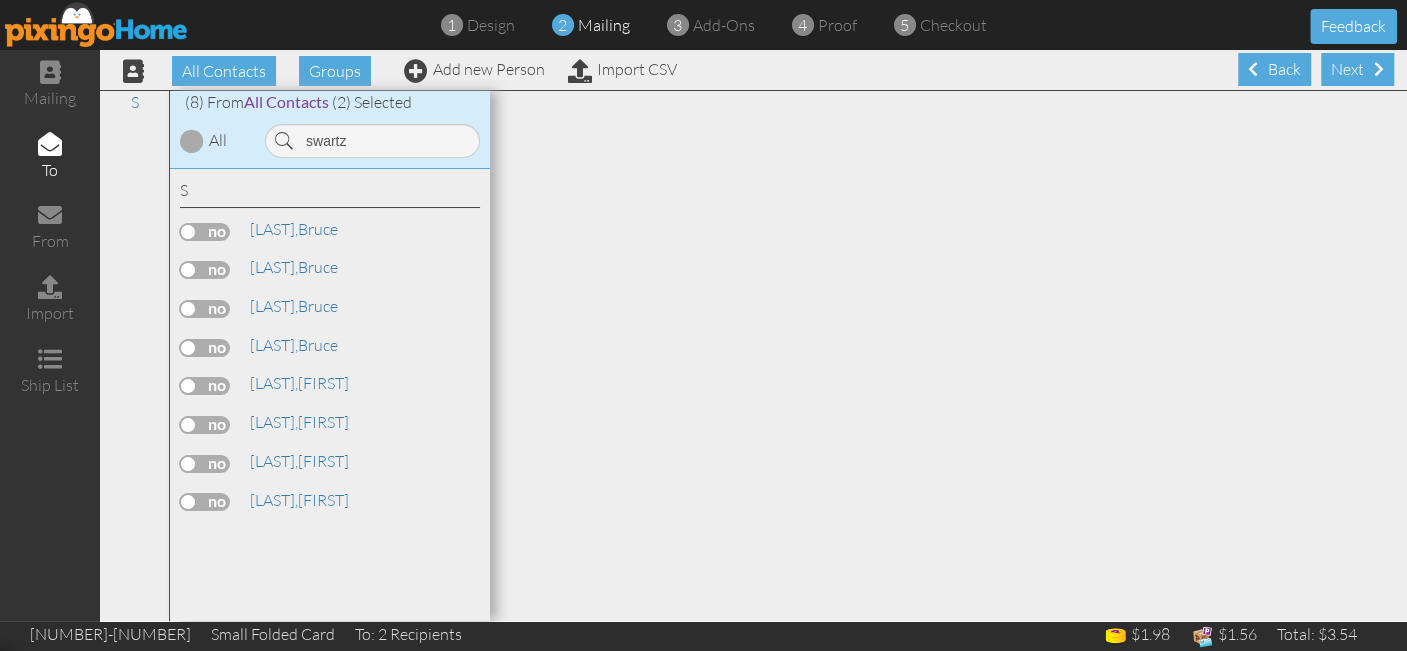 click at bounding box center [205, 232] 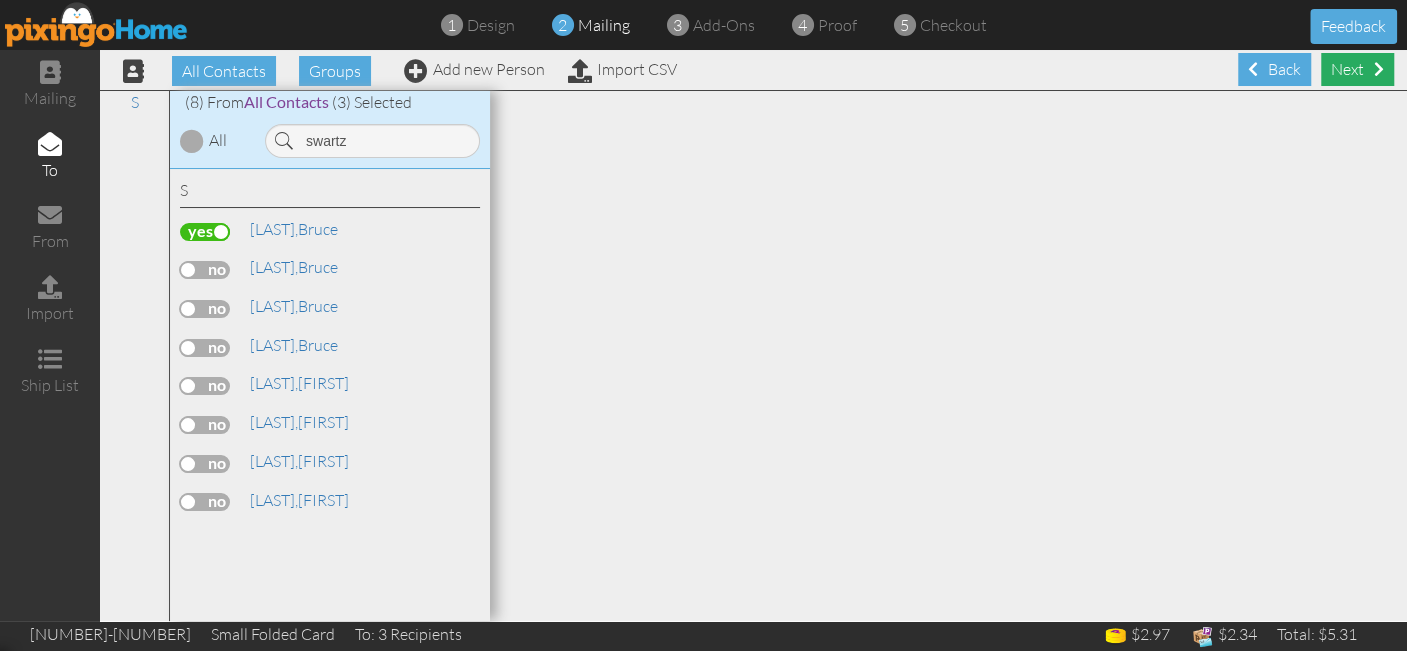 click on "Next" at bounding box center (1357, 69) 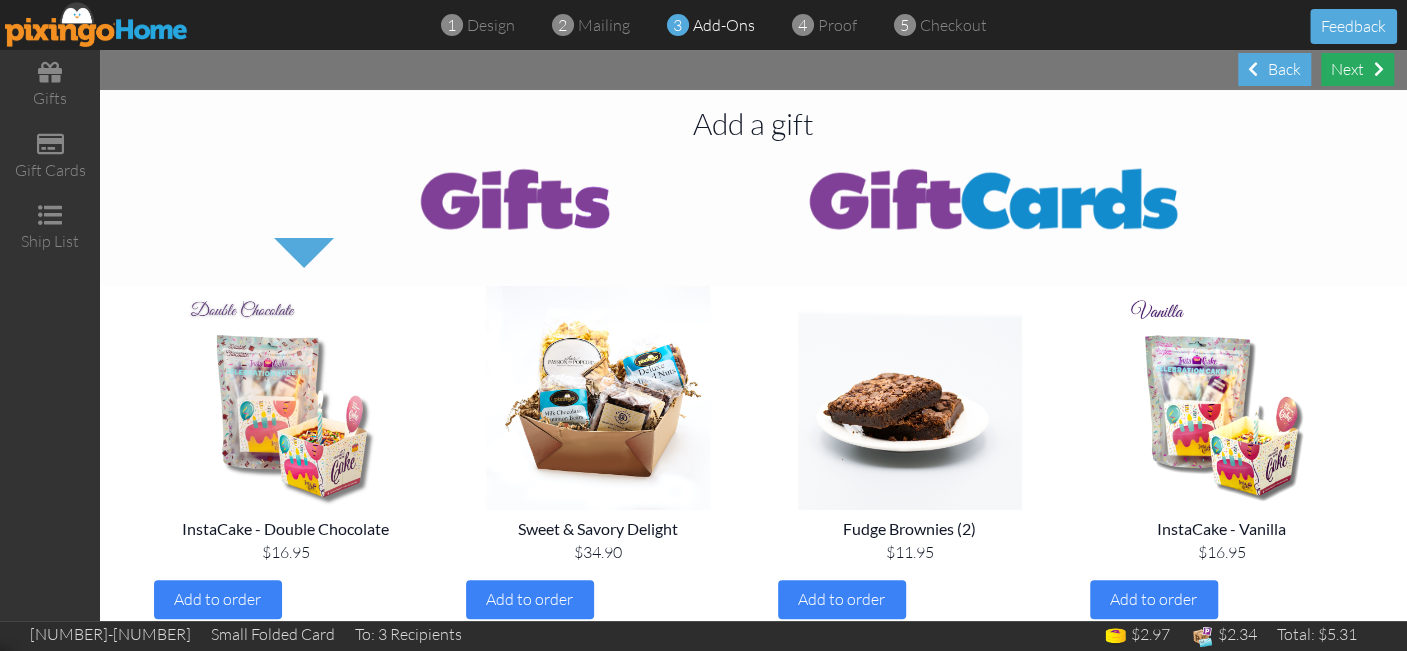 click on "Next" at bounding box center [1357, 69] 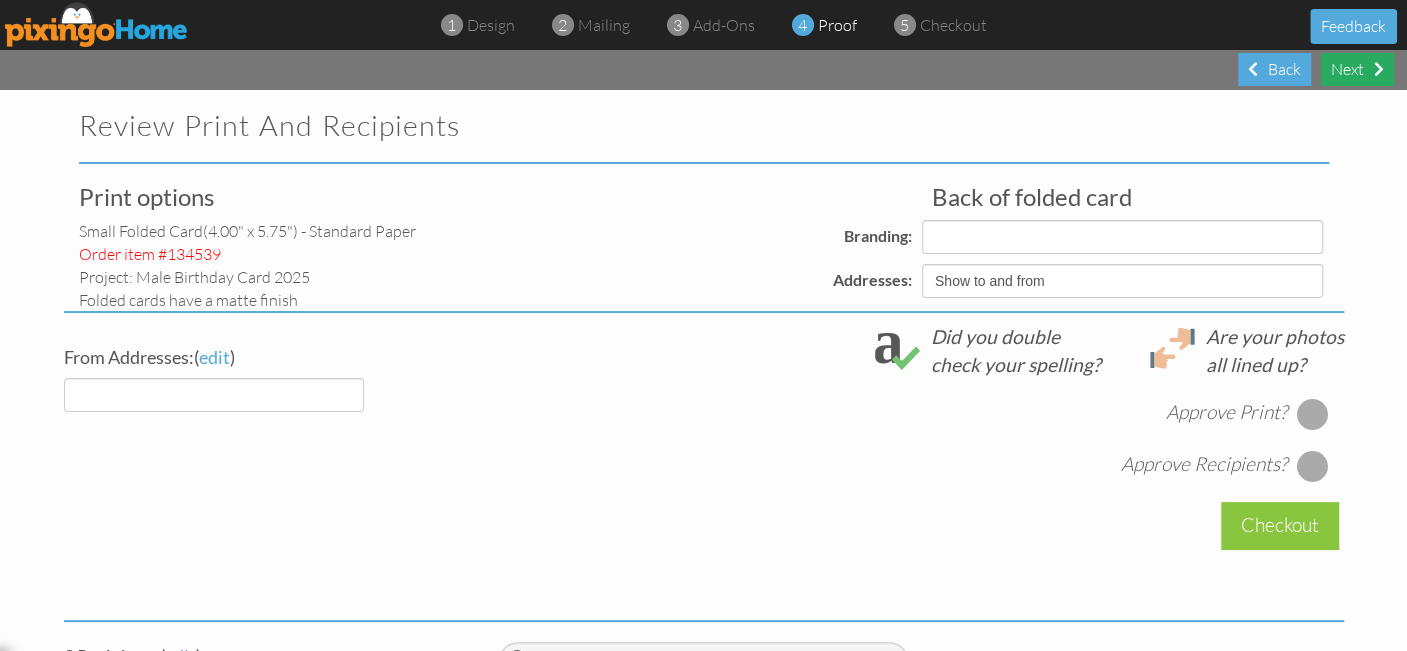 select on "object:24404" 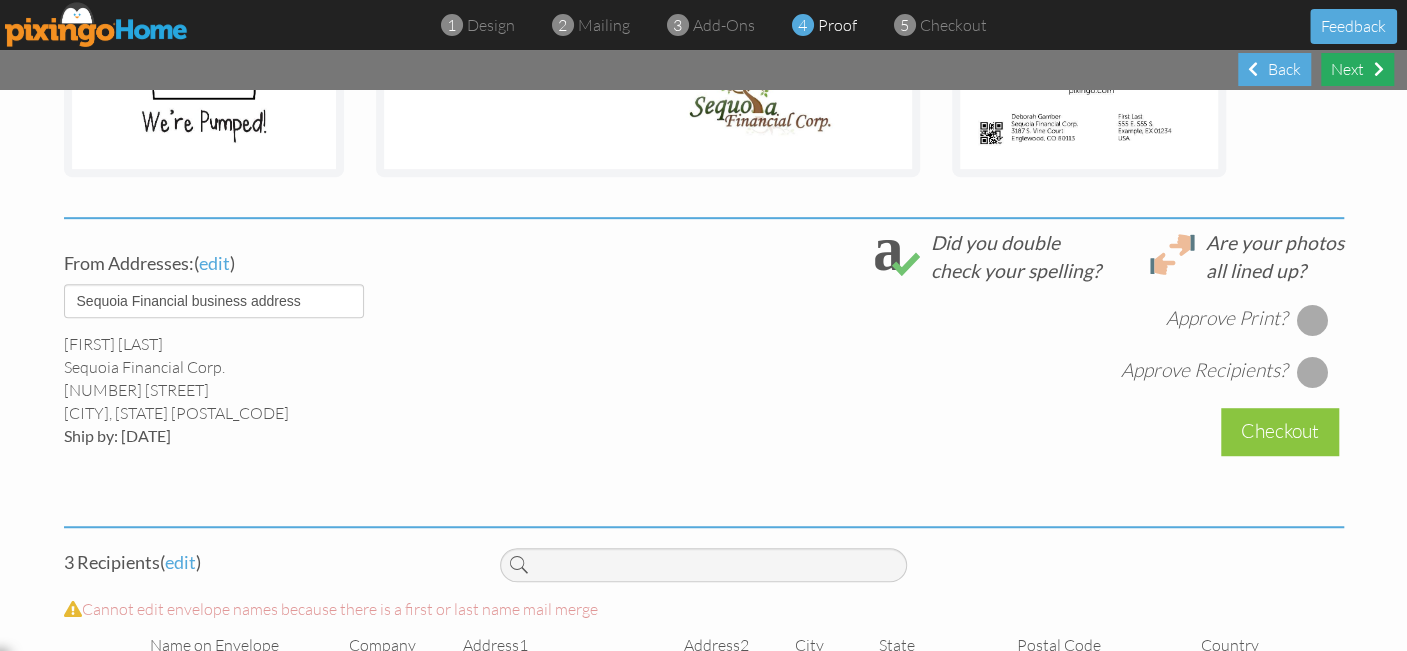 scroll, scrollTop: 616, scrollLeft: 0, axis: vertical 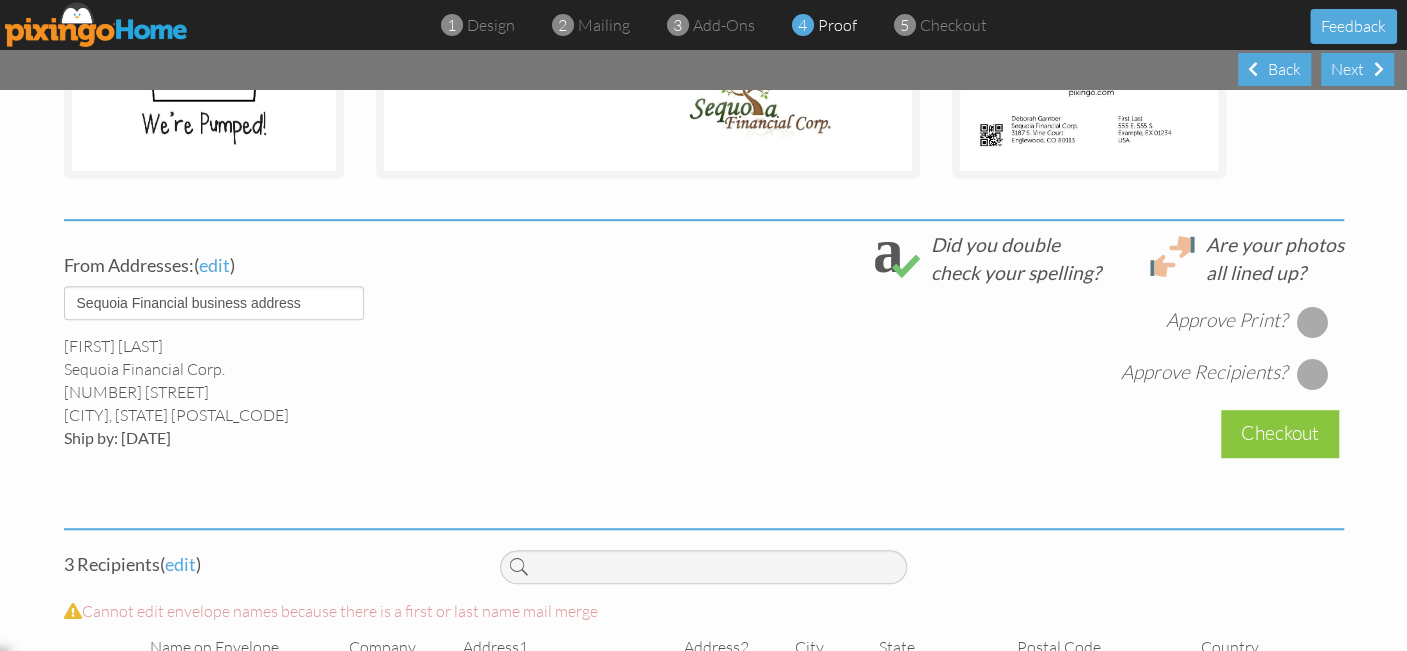 click at bounding box center [1312, 322] 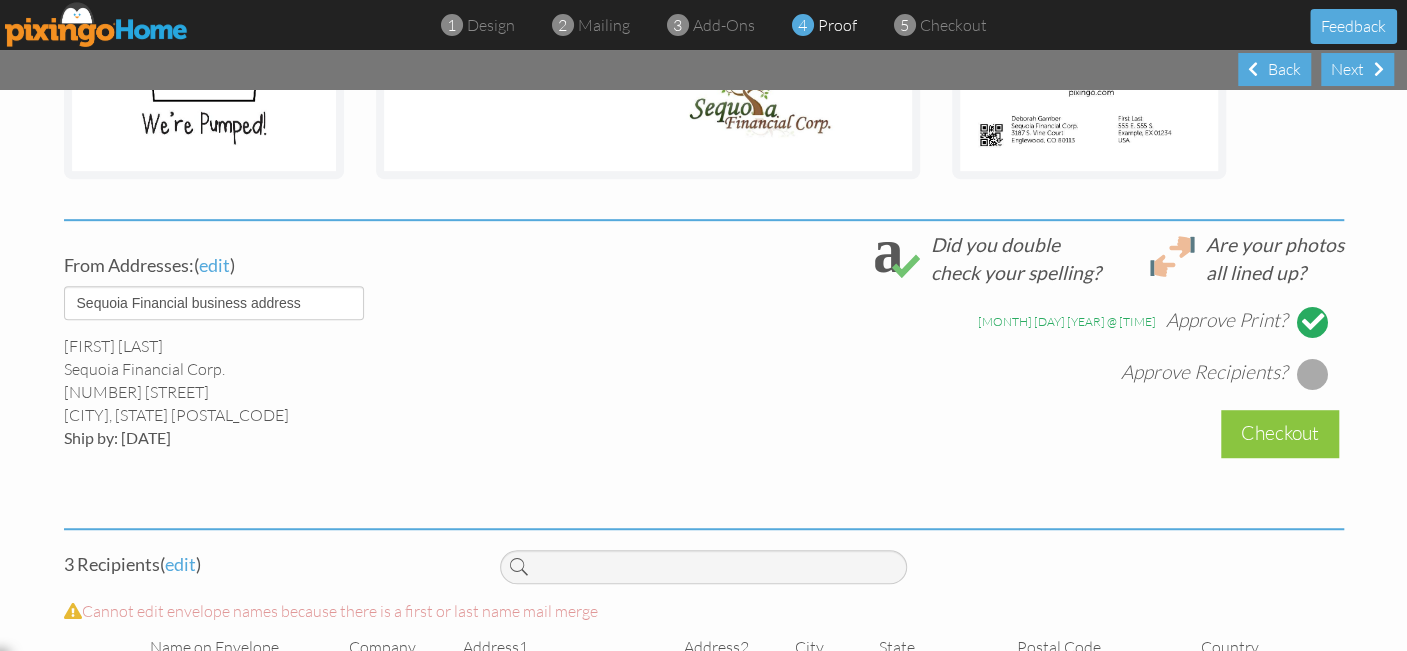 click at bounding box center [1312, 374] 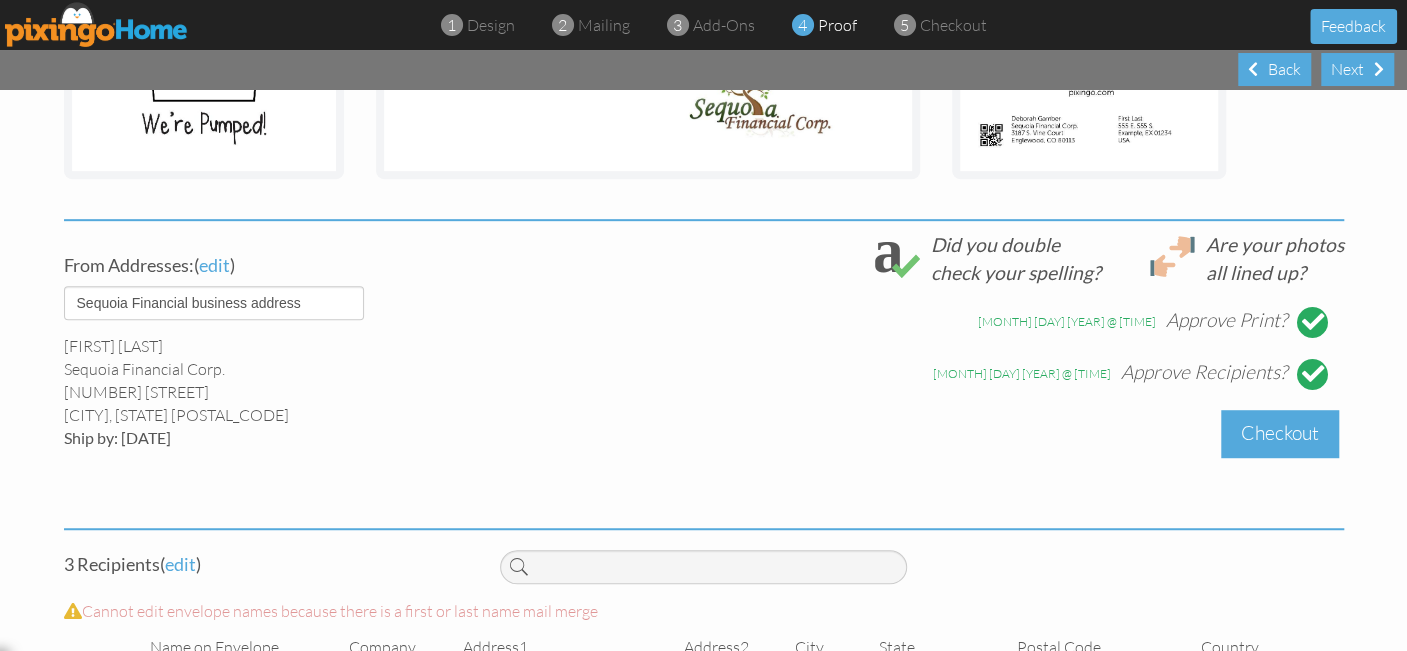 click on "Checkout" at bounding box center (1280, 433) 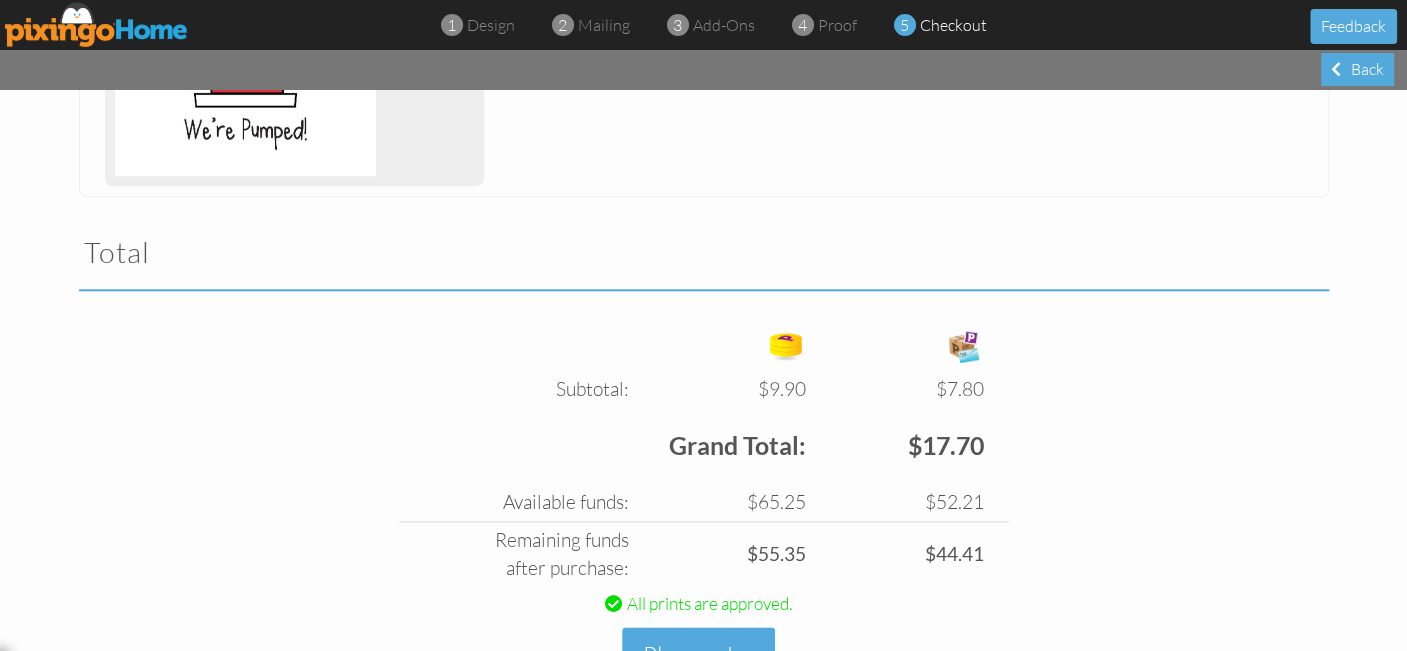 scroll, scrollTop: 1211, scrollLeft: 0, axis: vertical 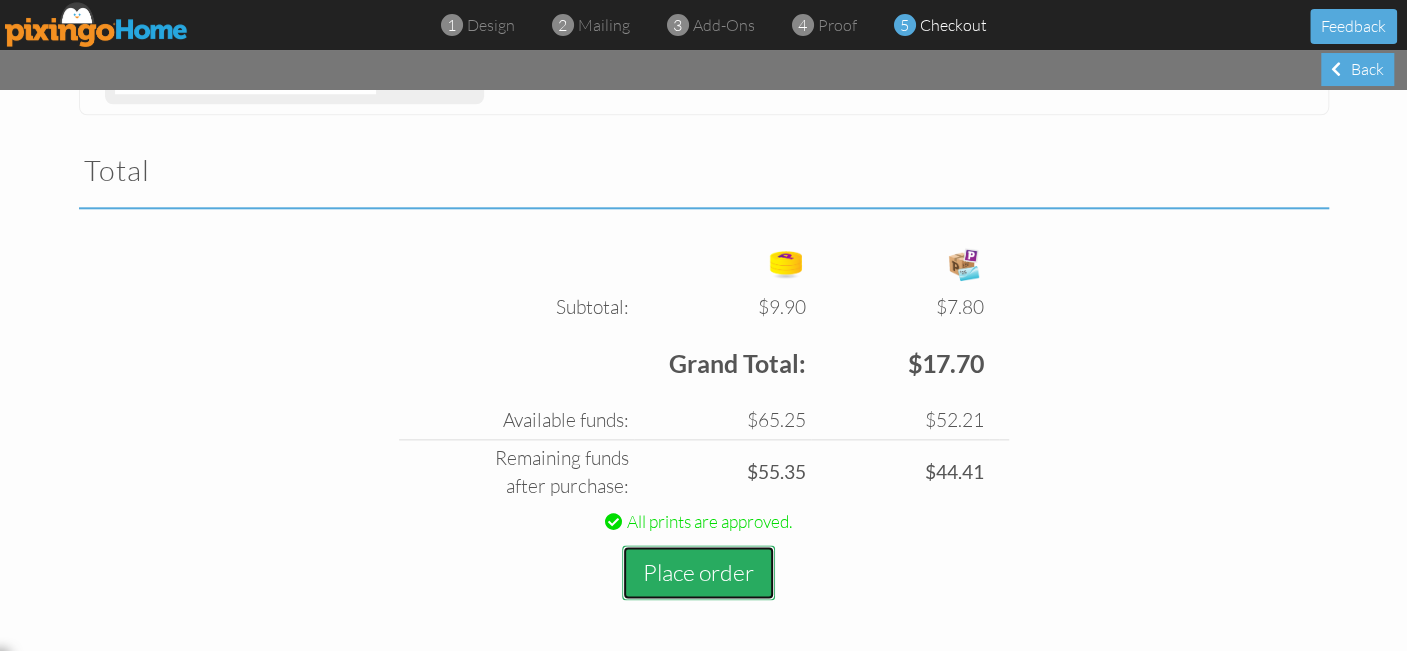 click on "Place order" at bounding box center (698, 572) 